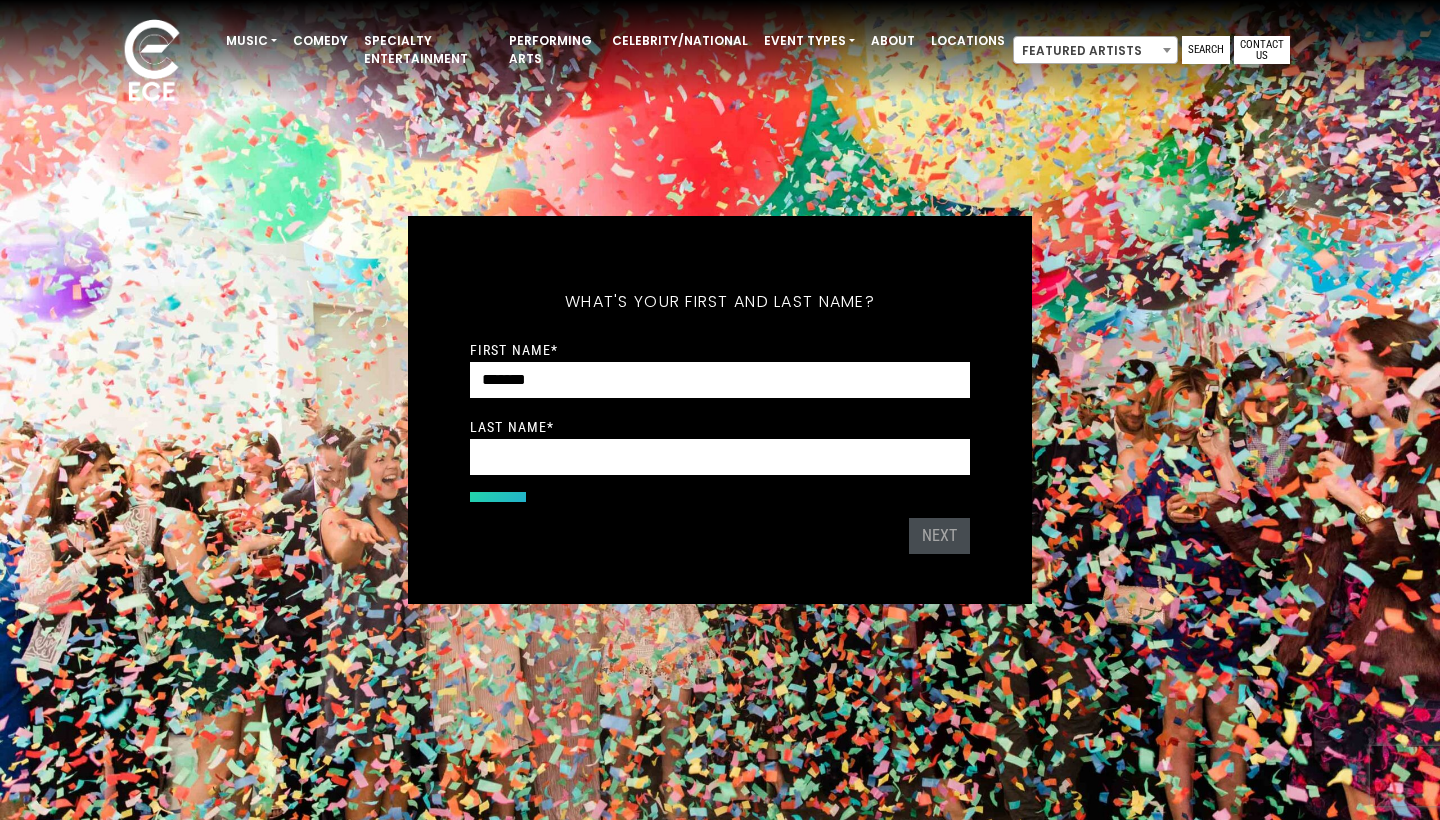scroll, scrollTop: 0, scrollLeft: 0, axis: both 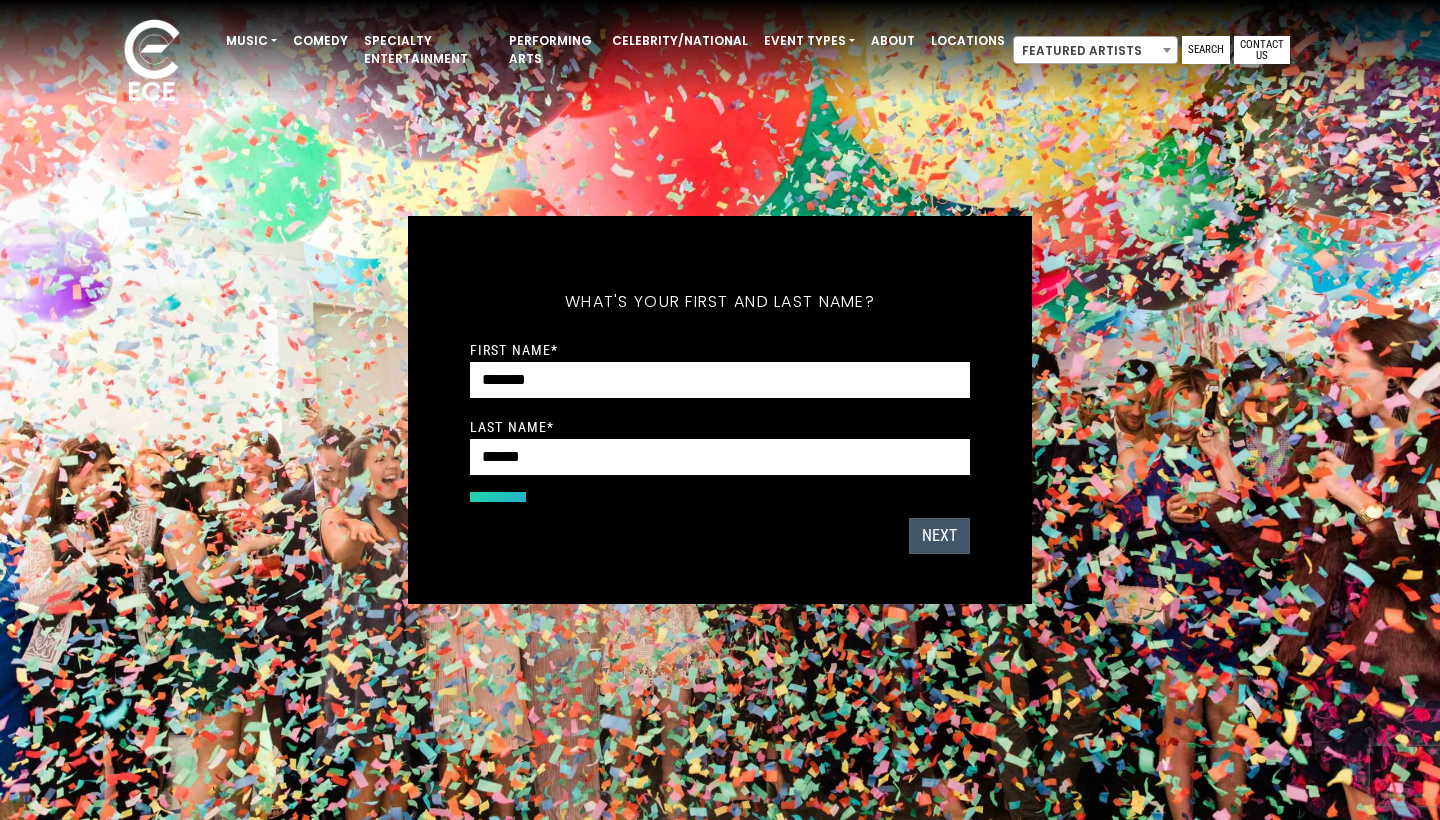 type on "******" 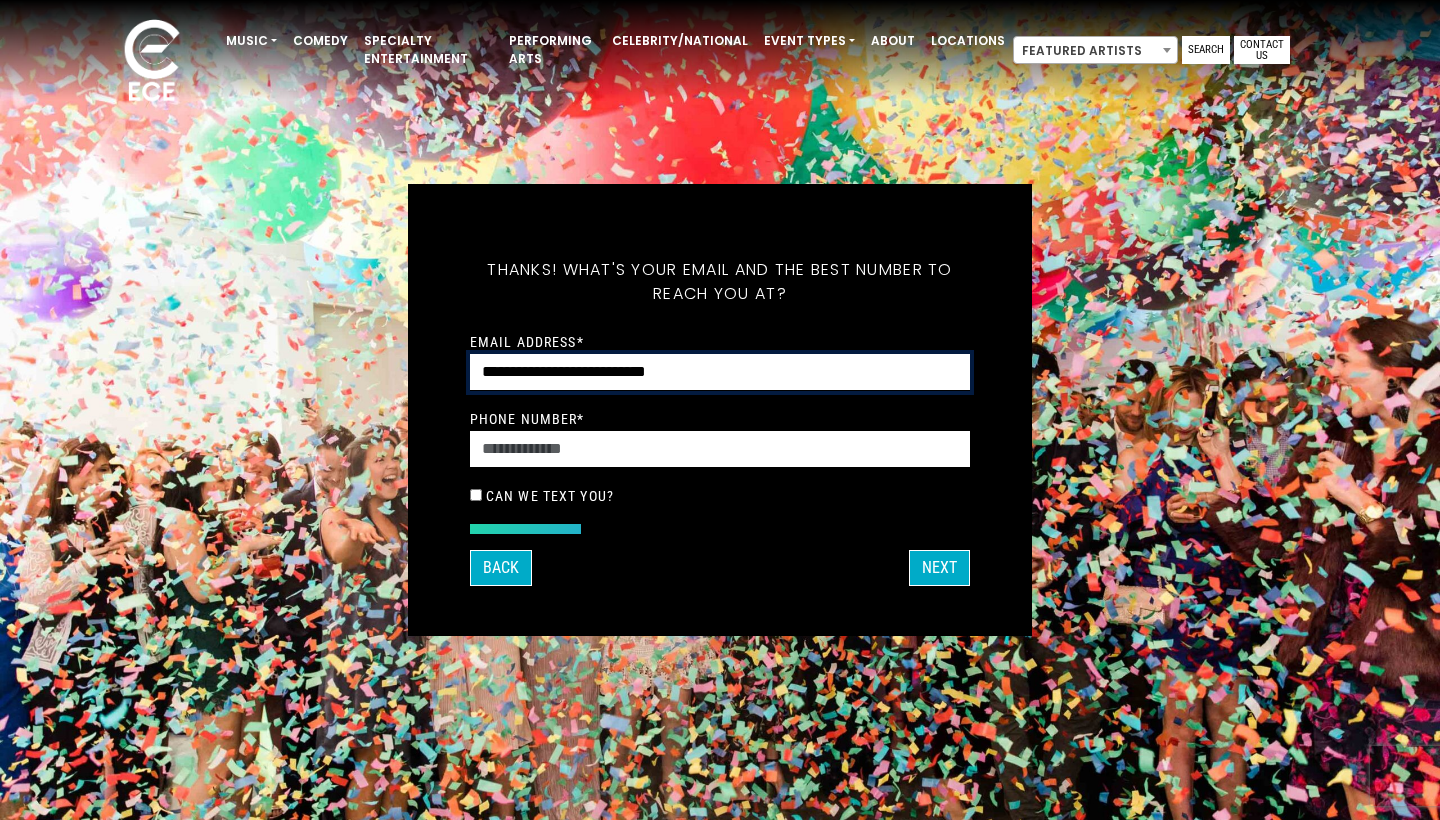 type on "**********" 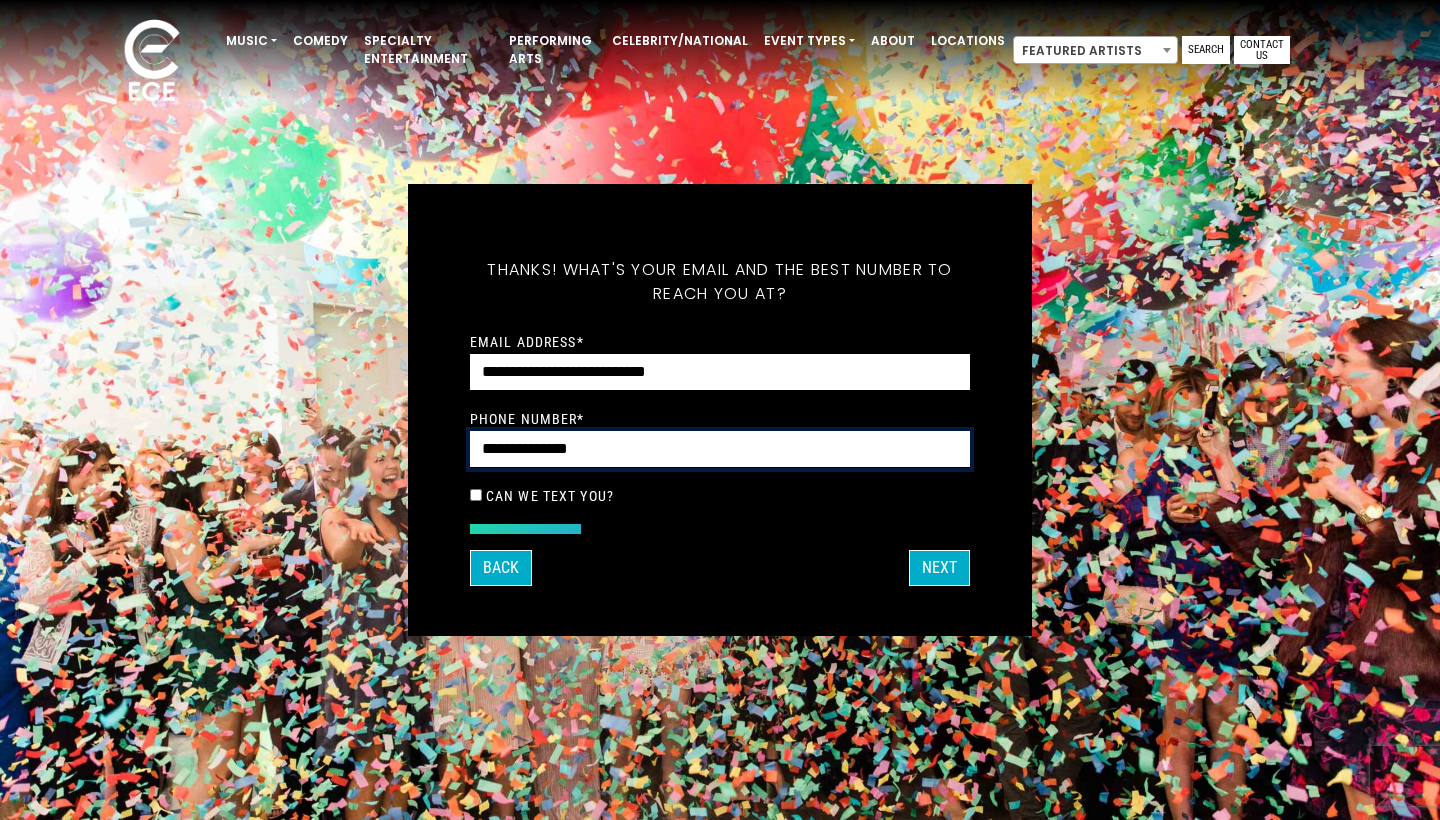 type on "**********" 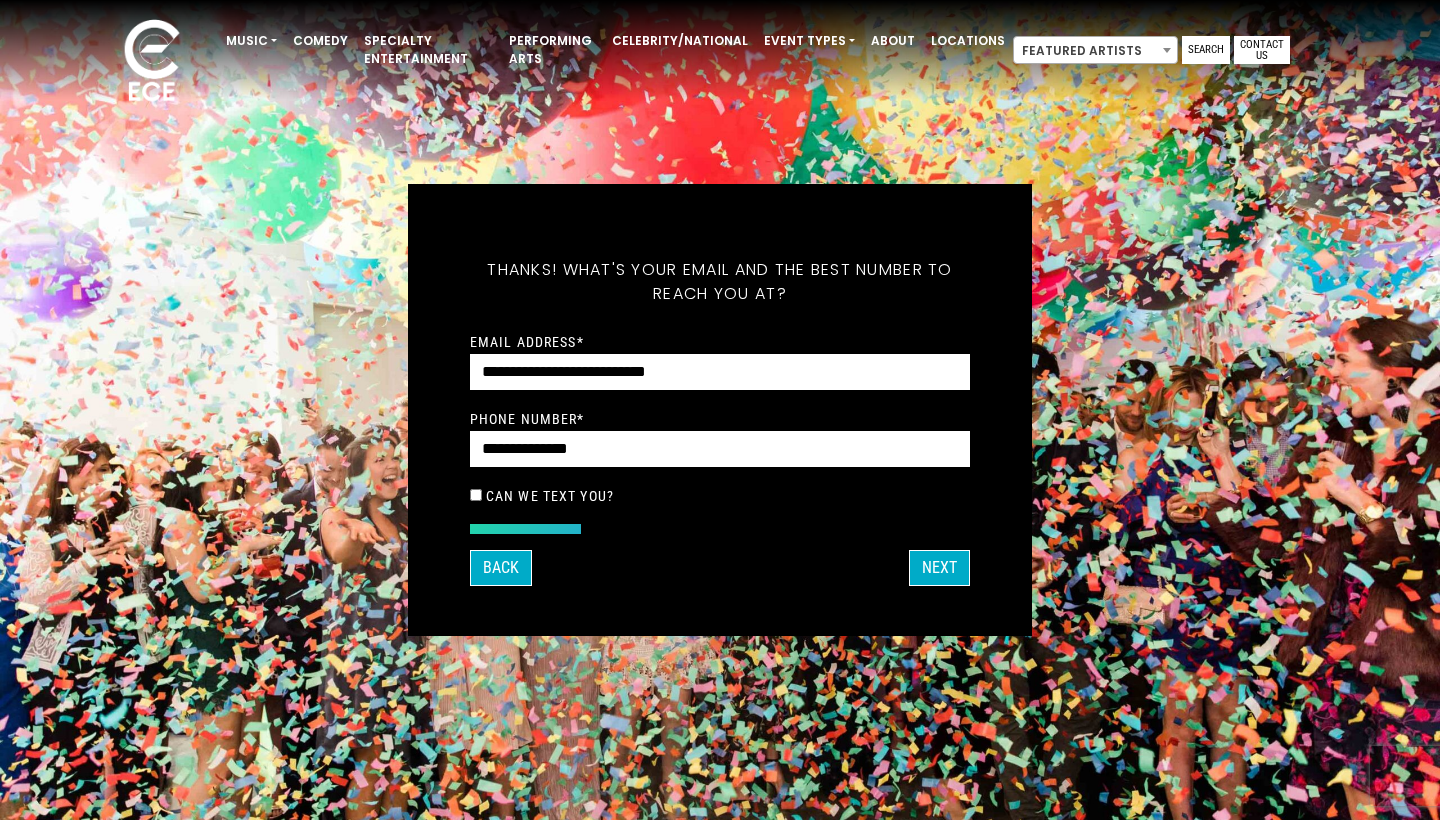 click on "Can we text you?" at bounding box center [720, 496] 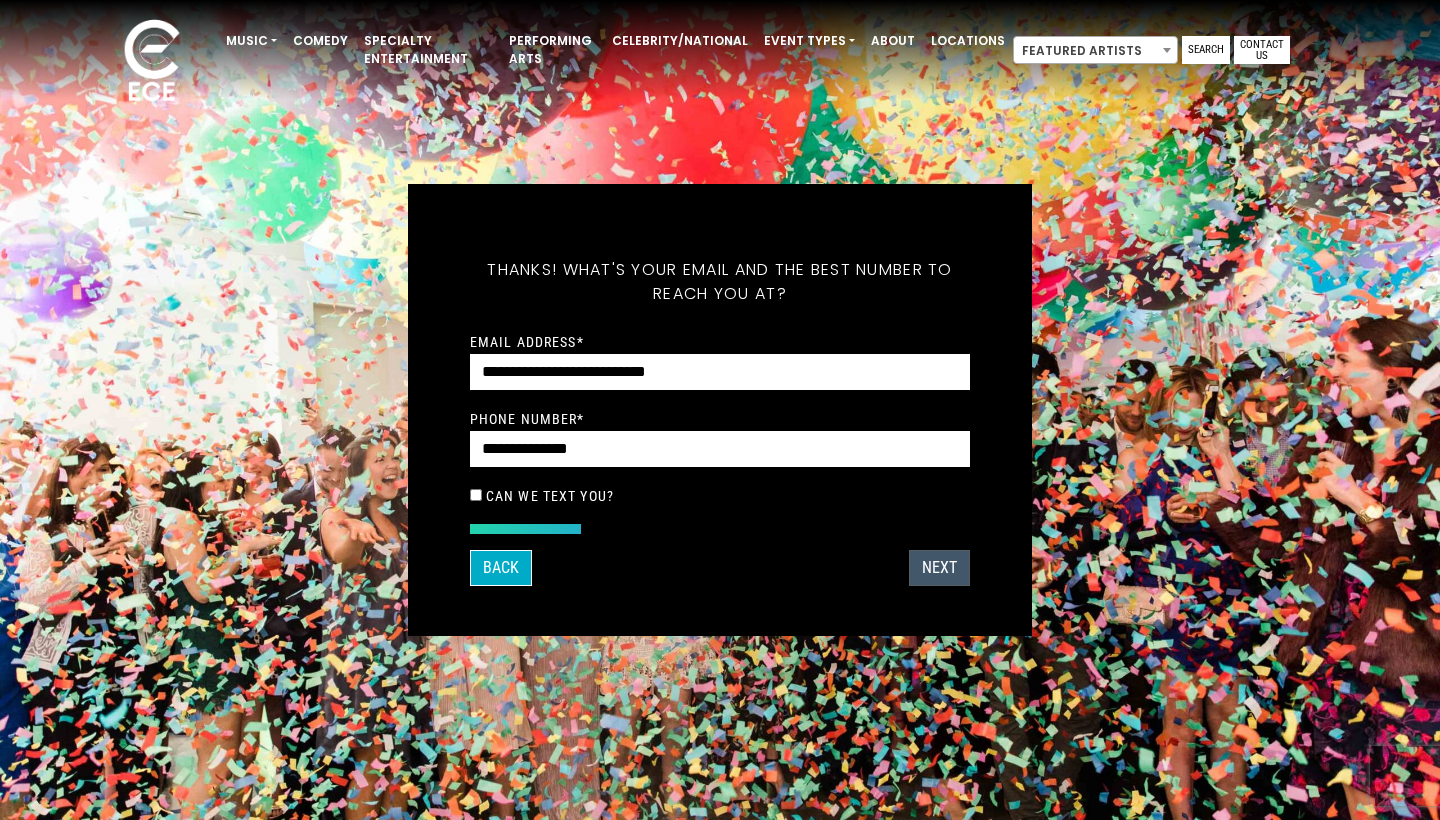 click on "Next" at bounding box center [939, 568] 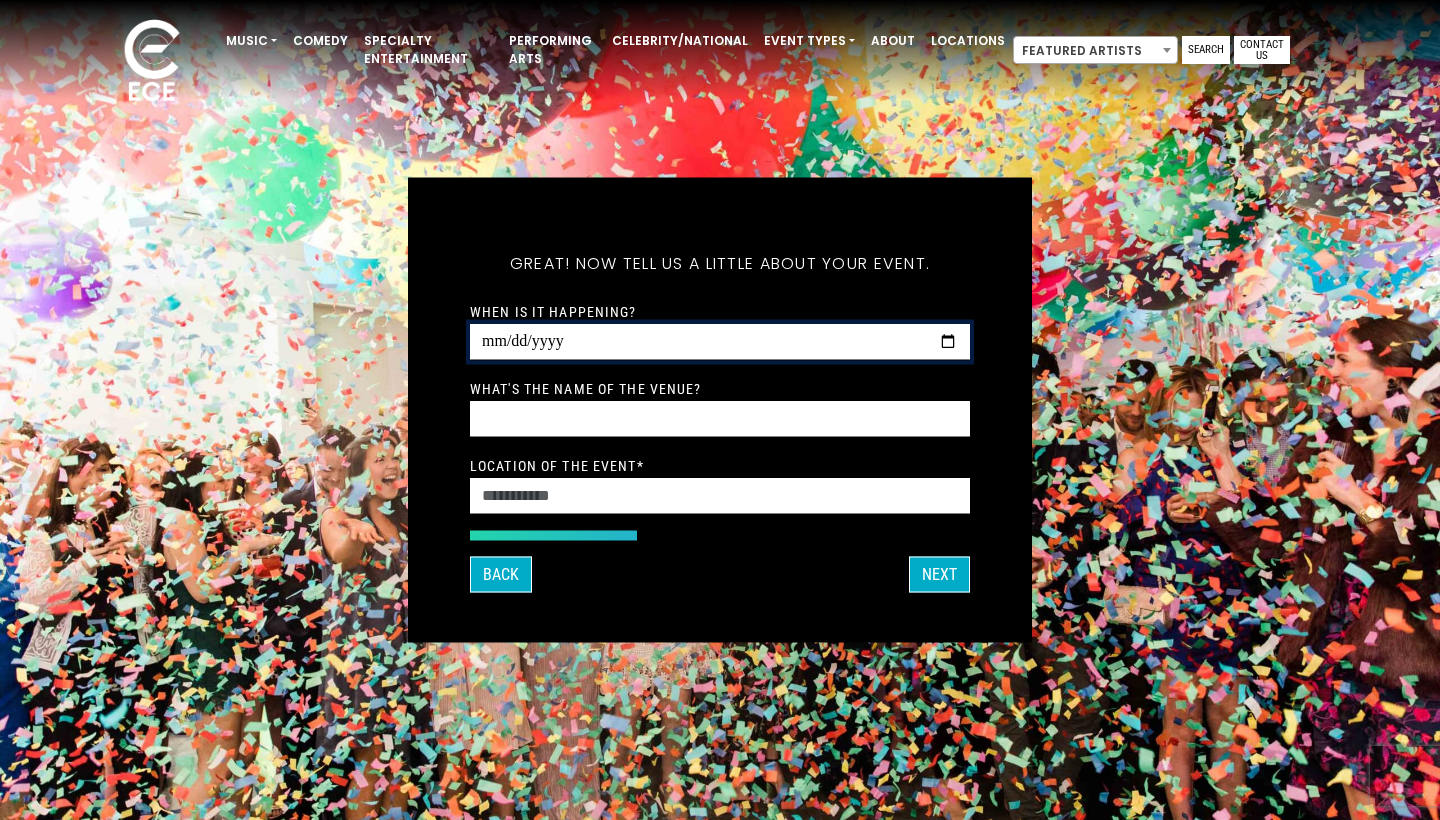 click on "When is it happening?" at bounding box center [720, 342] 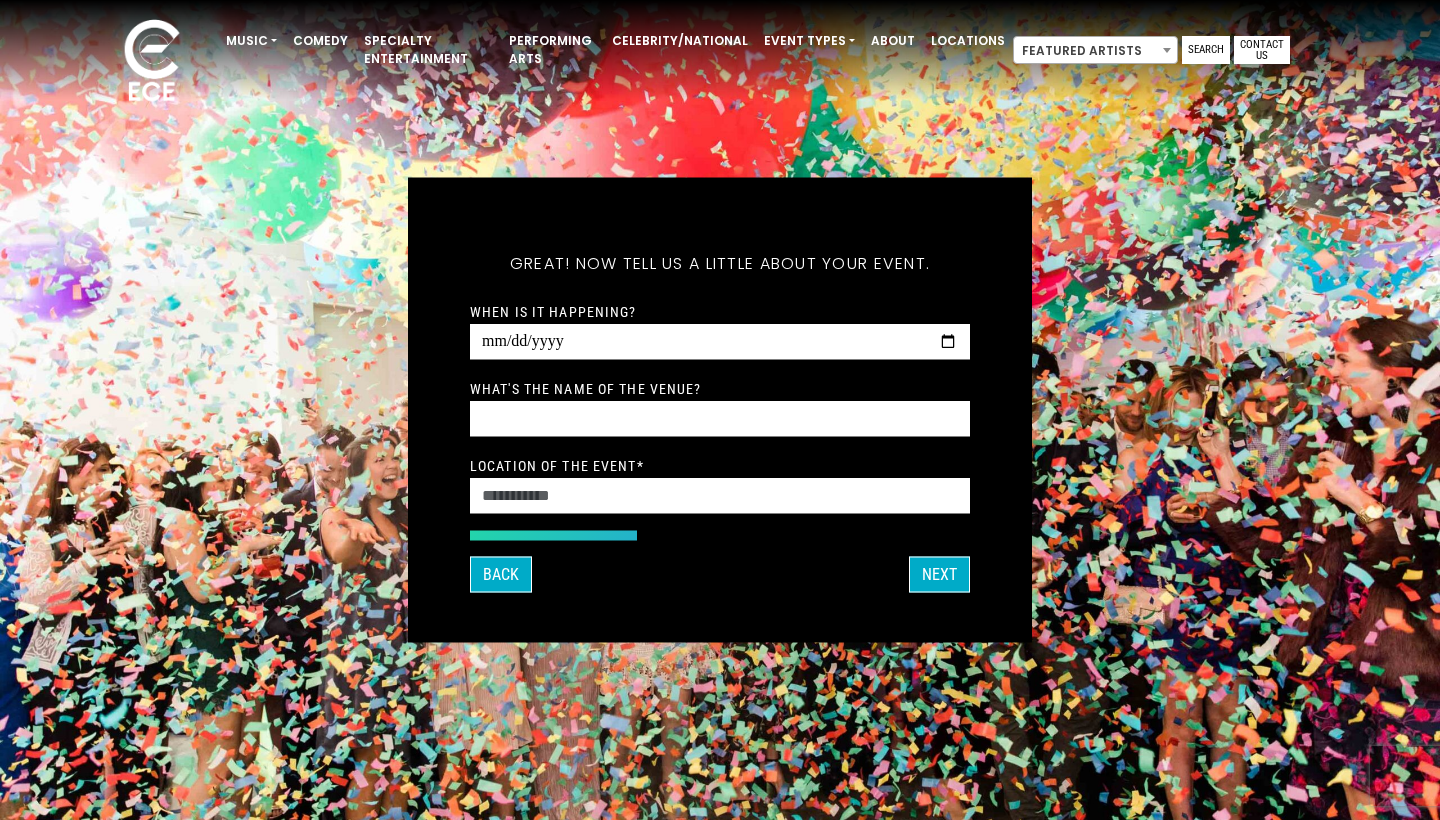 click on "**********" at bounding box center [720, 407] 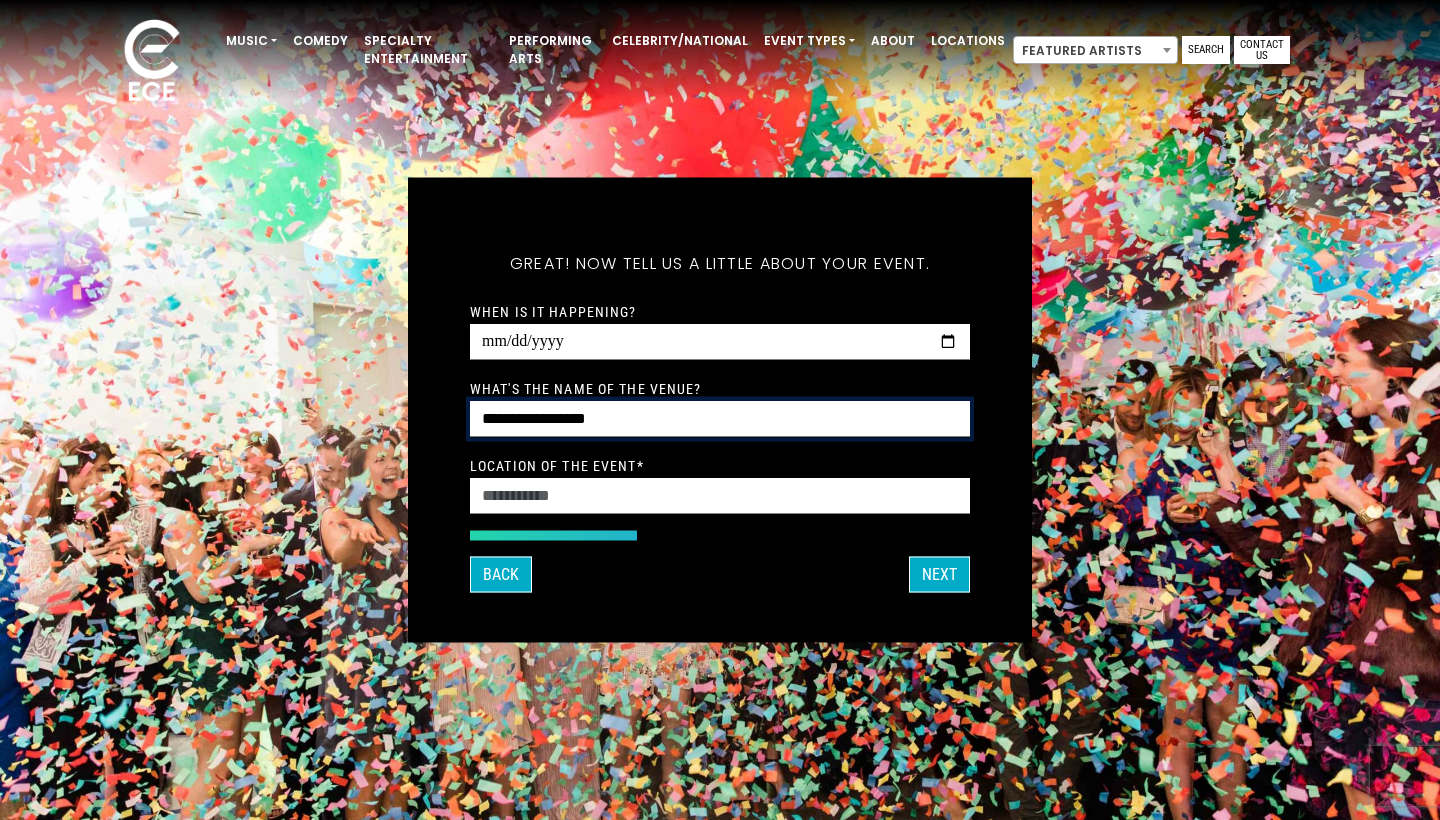 type on "**********" 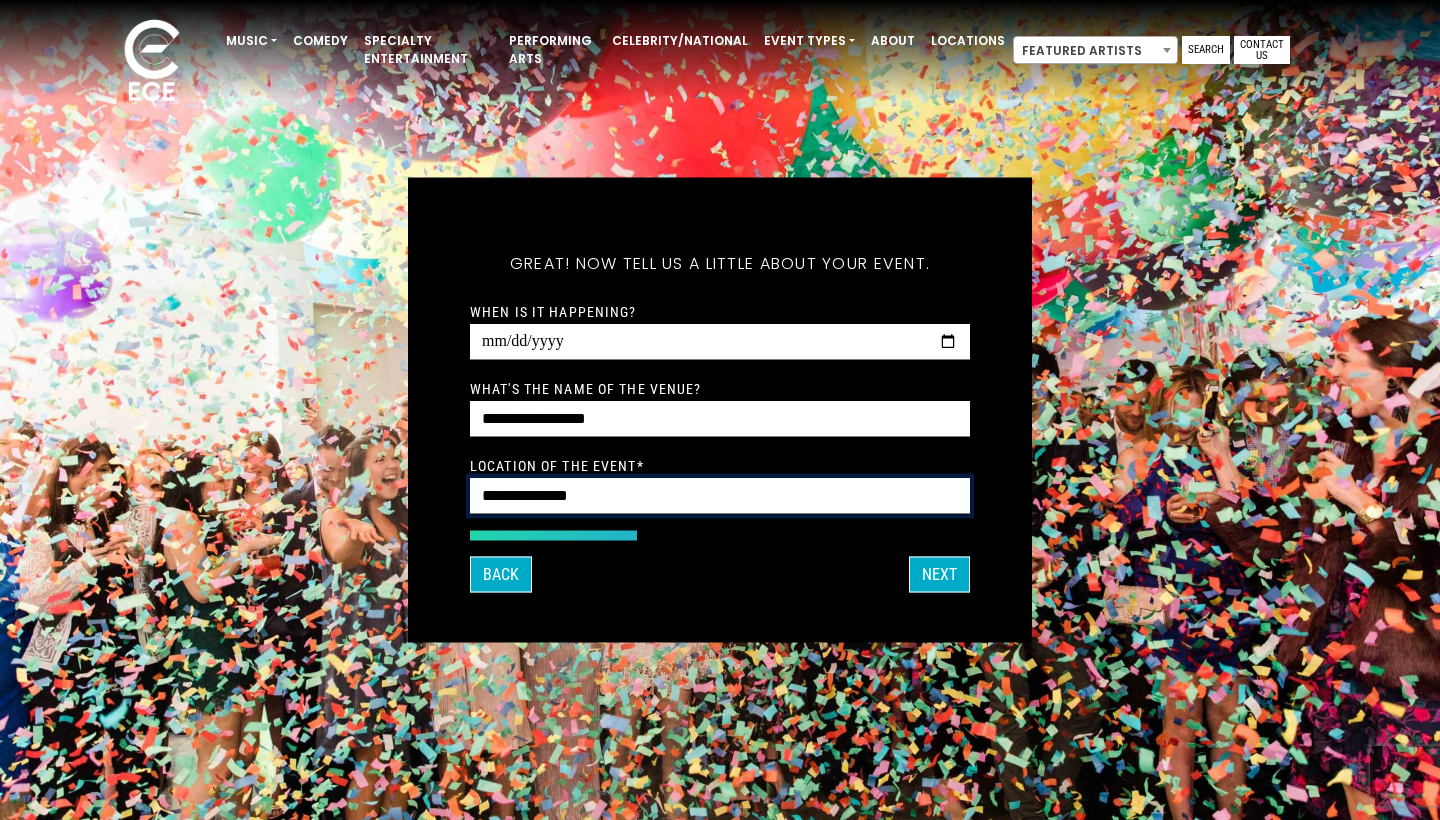 click on "**********" at bounding box center (720, 496) 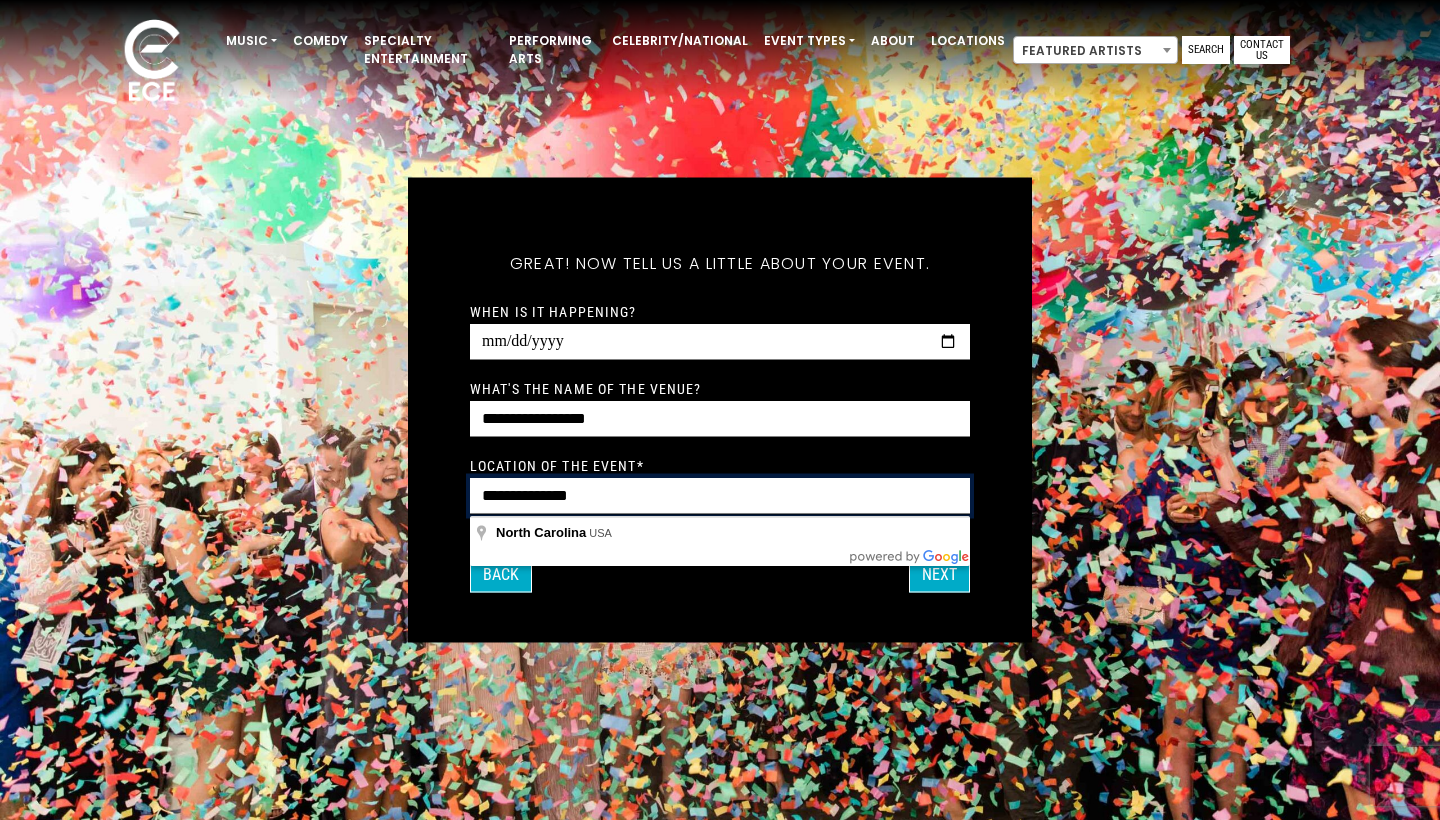 click on "**********" at bounding box center (720, 496) 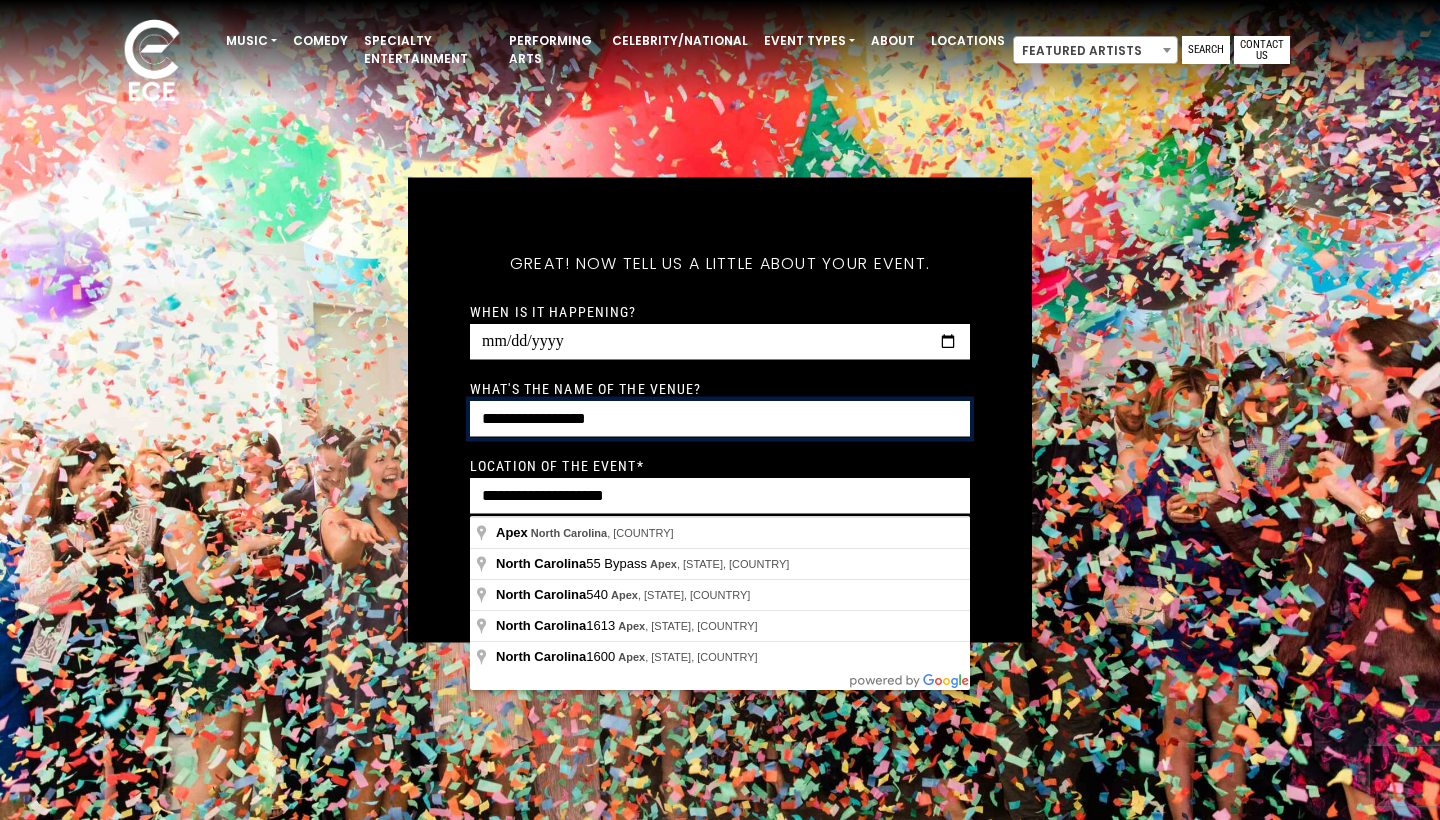 click on "**********" at bounding box center (720, 419) 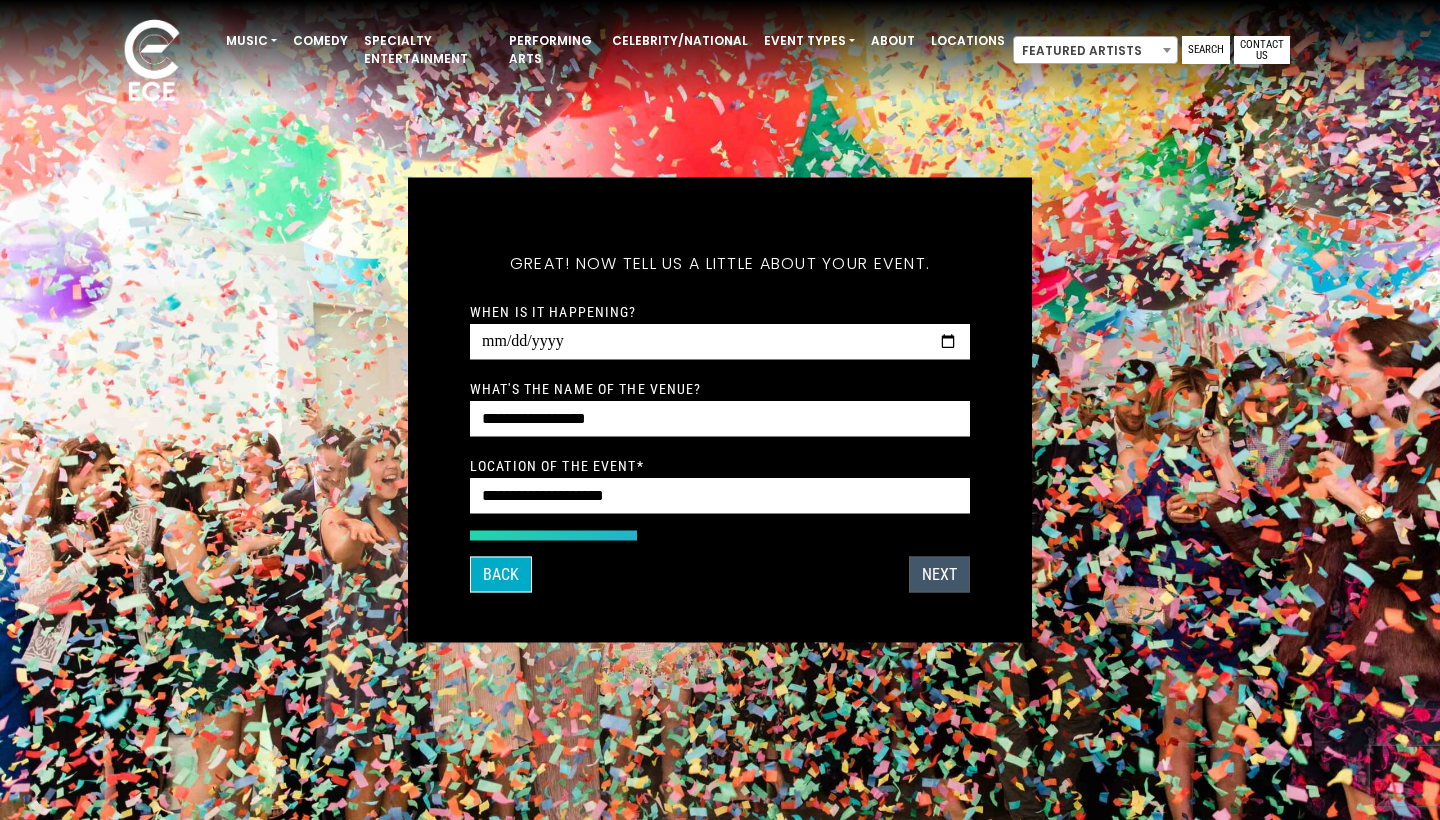 click on "Next" at bounding box center (939, 575) 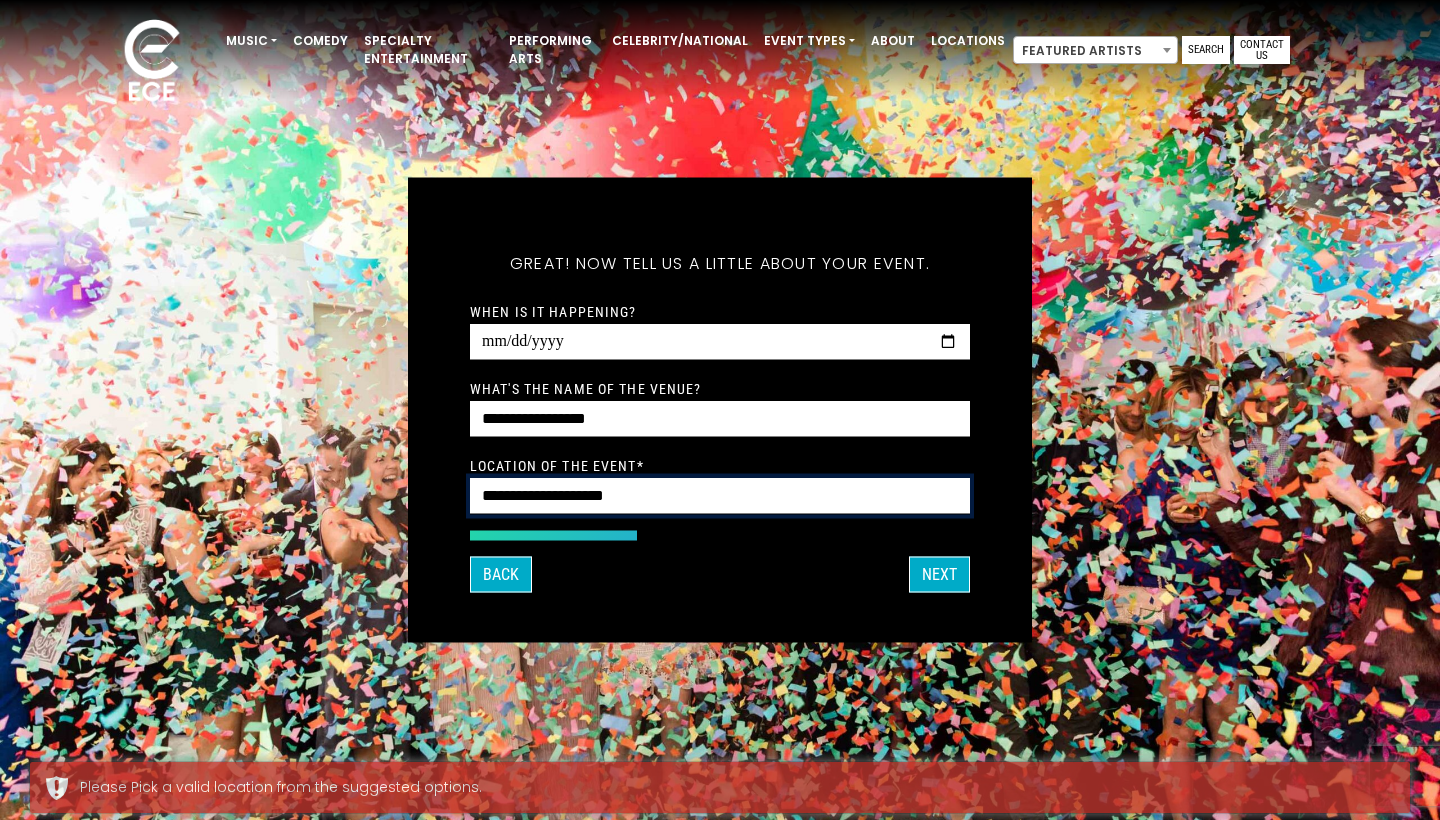 click on "**********" at bounding box center (720, 496) 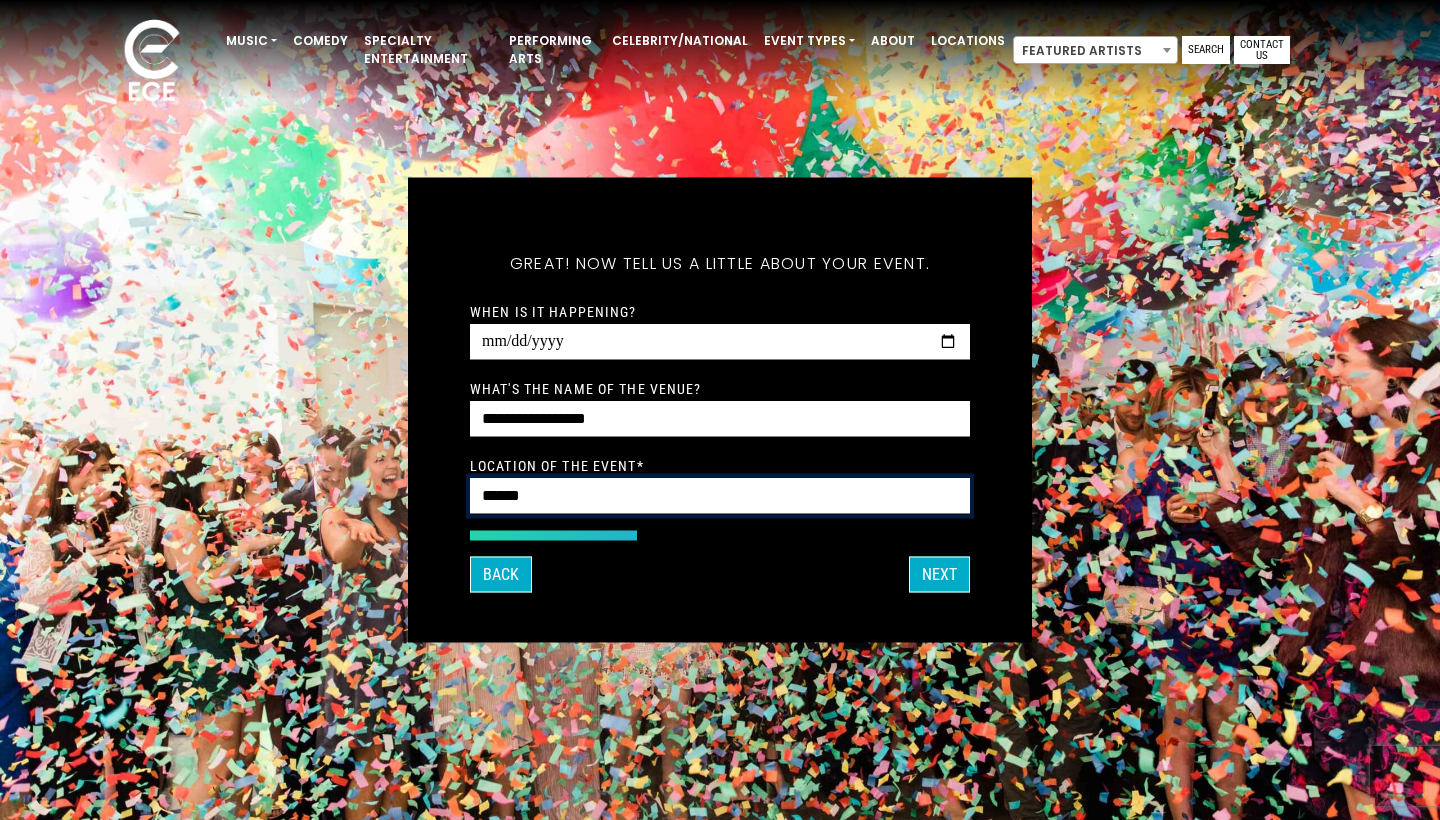 click on "*****" at bounding box center [720, 496] 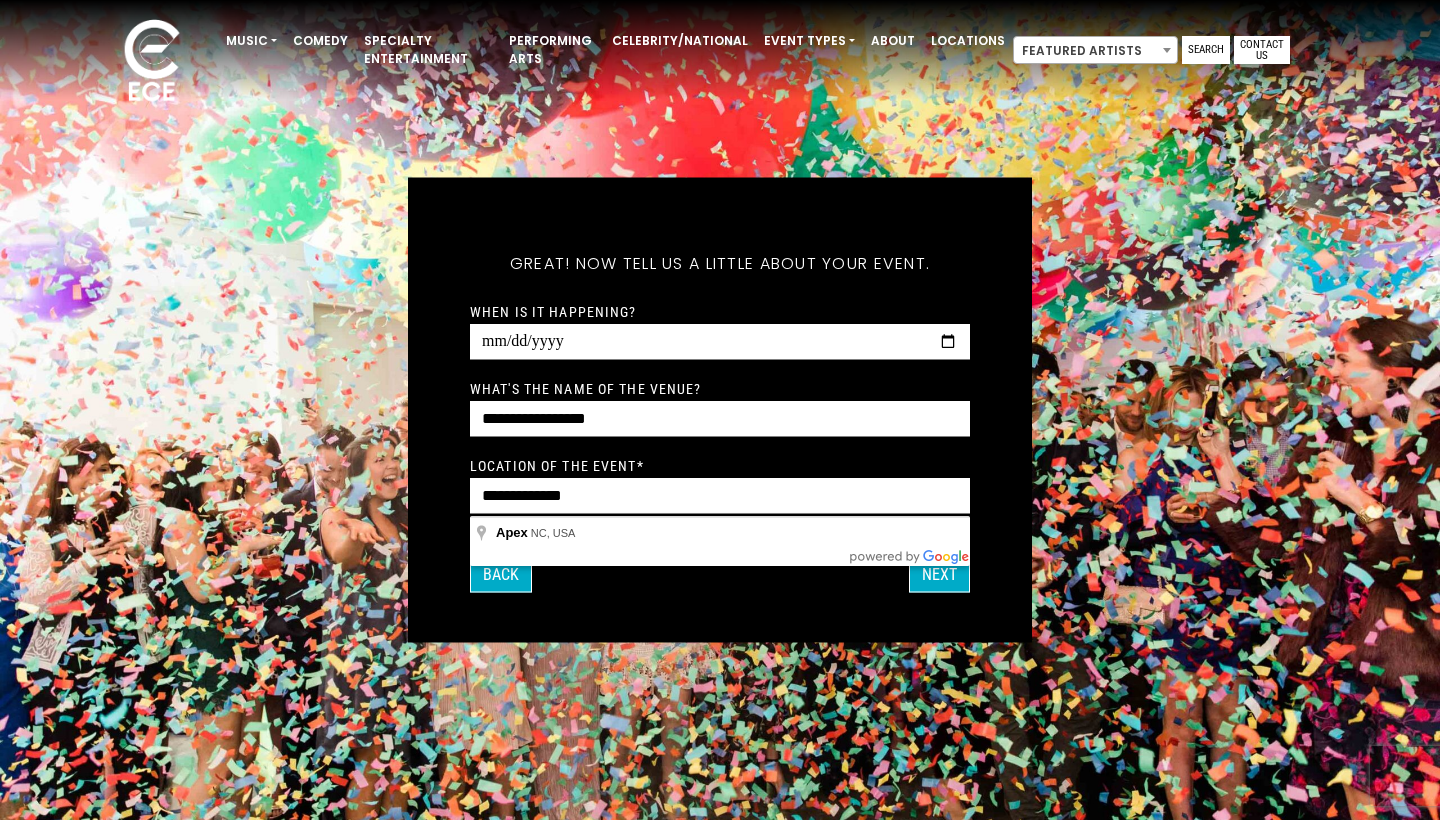 type on "*********" 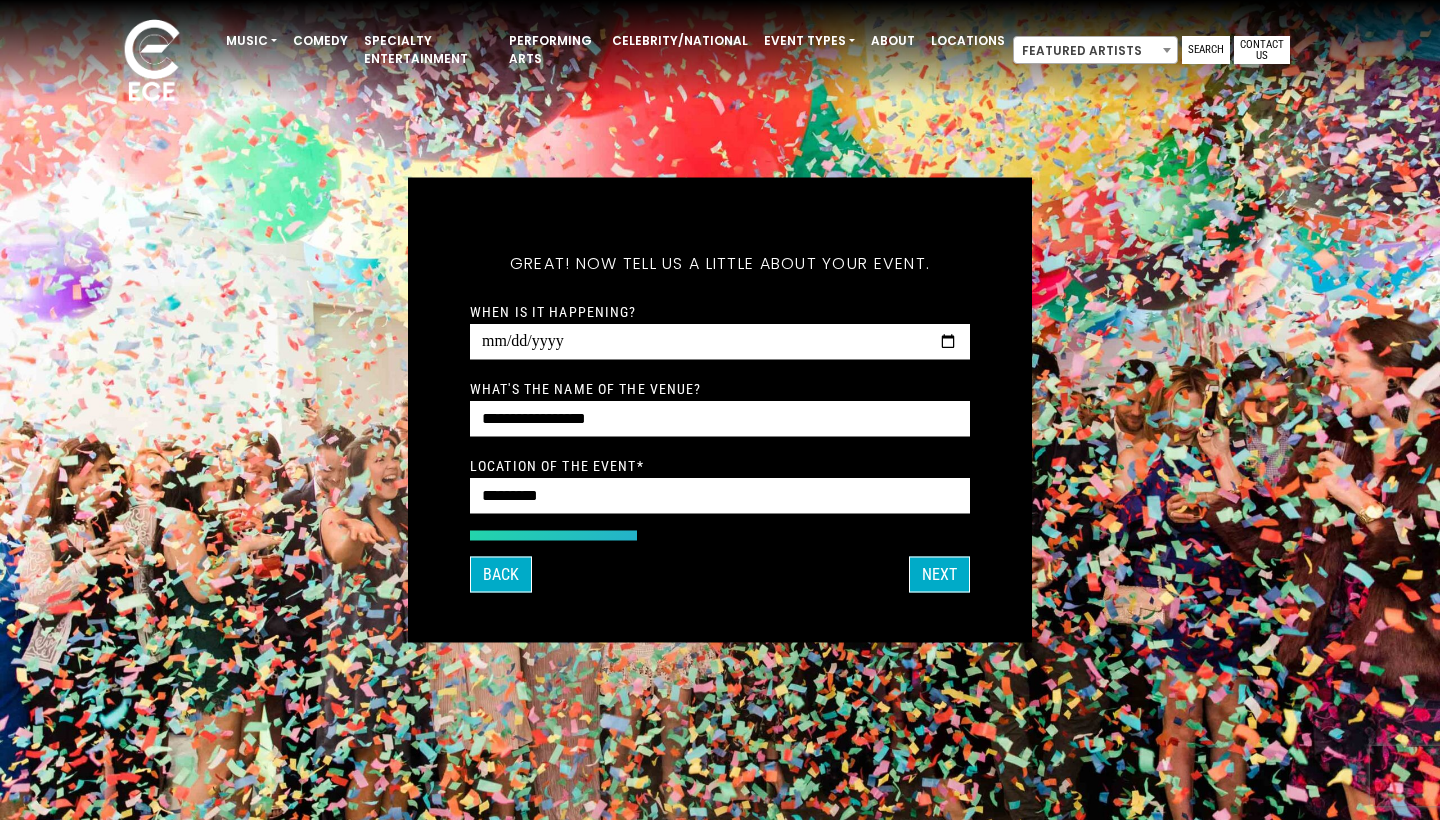click on "Location of the event *" at bounding box center [557, 466] 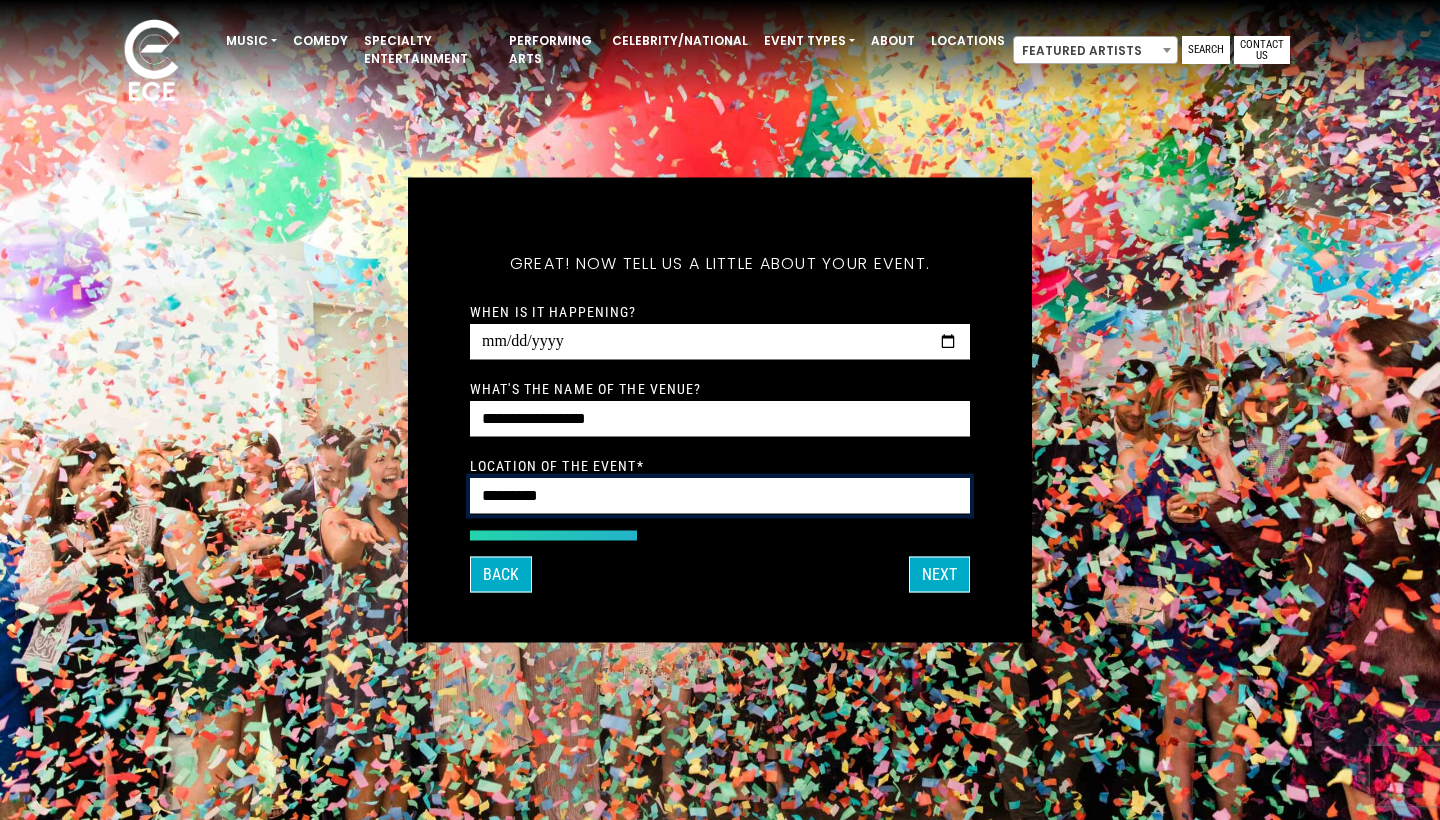 click on "*********" at bounding box center [720, 496] 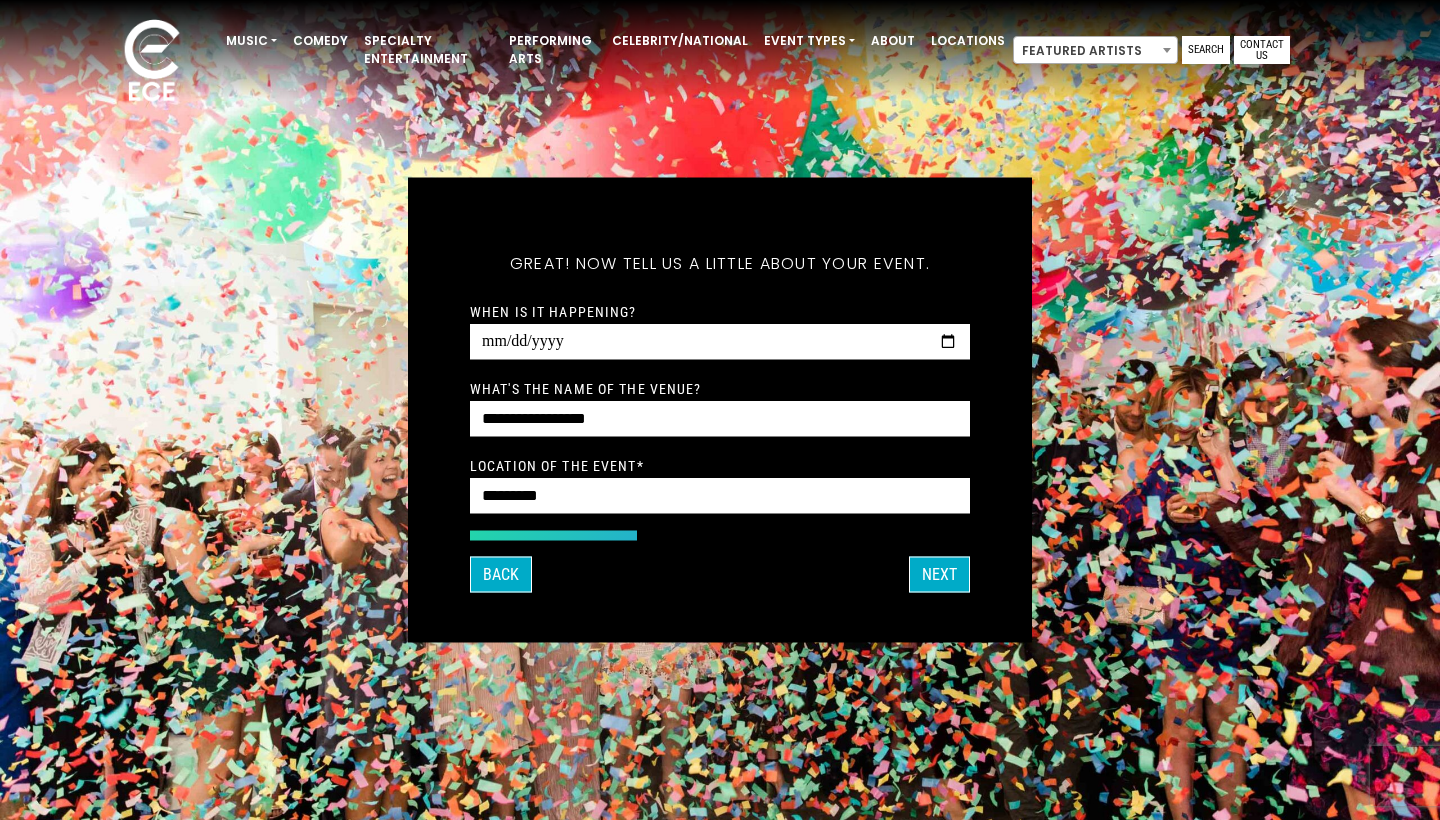 click on "Location of the event *
*********" at bounding box center [720, 484] 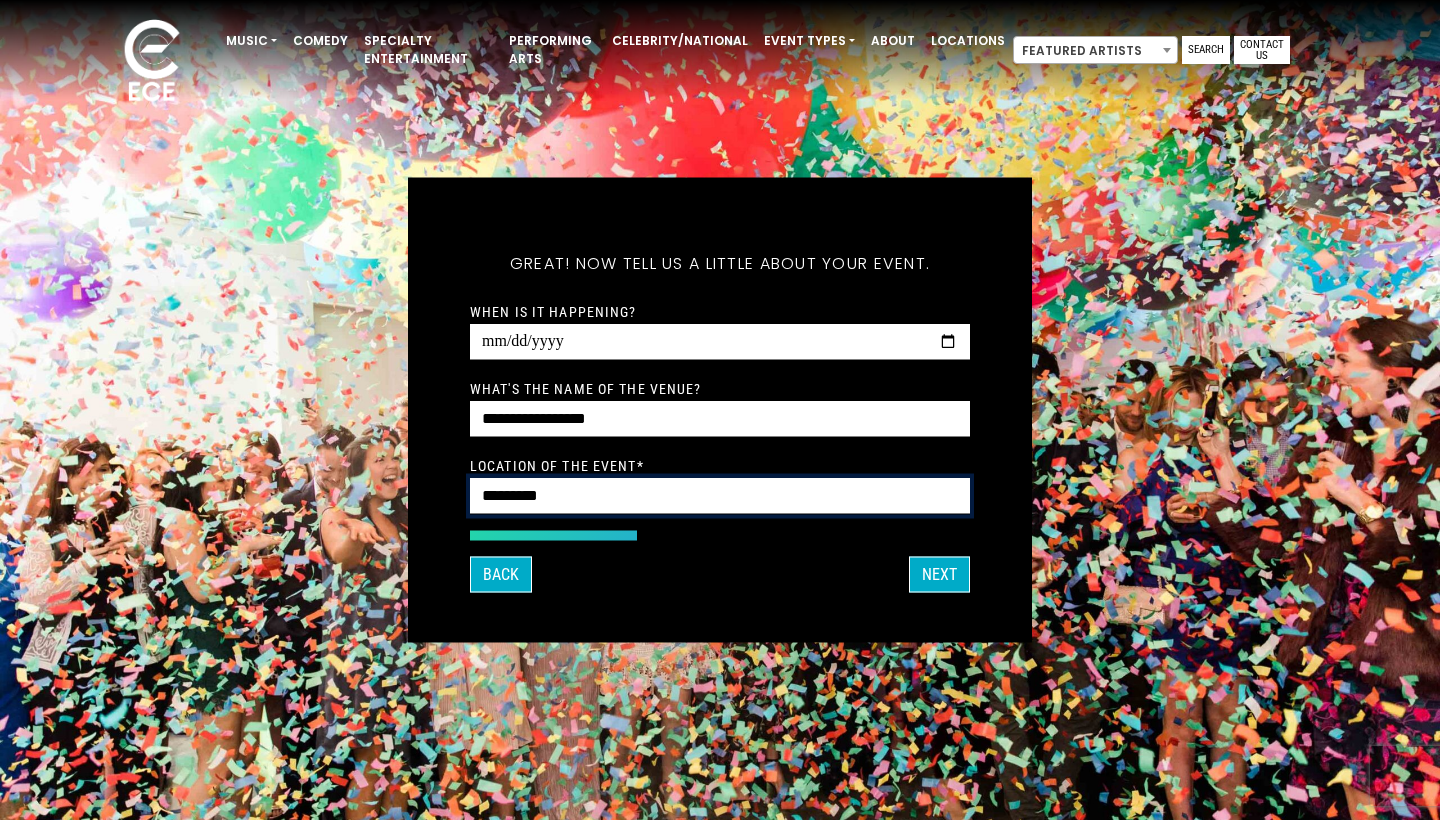 click on "*********" at bounding box center [720, 496] 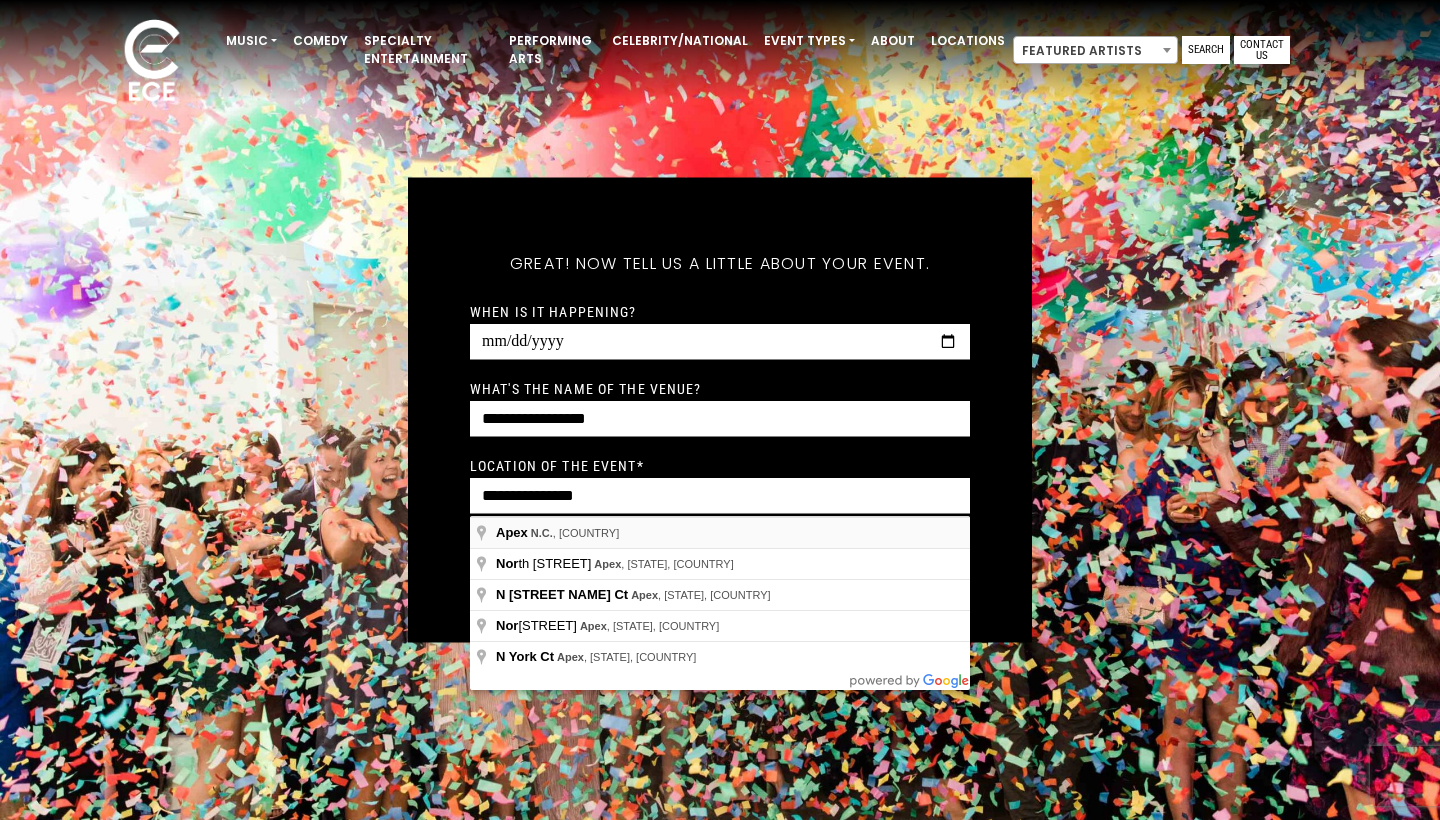 type on "*********" 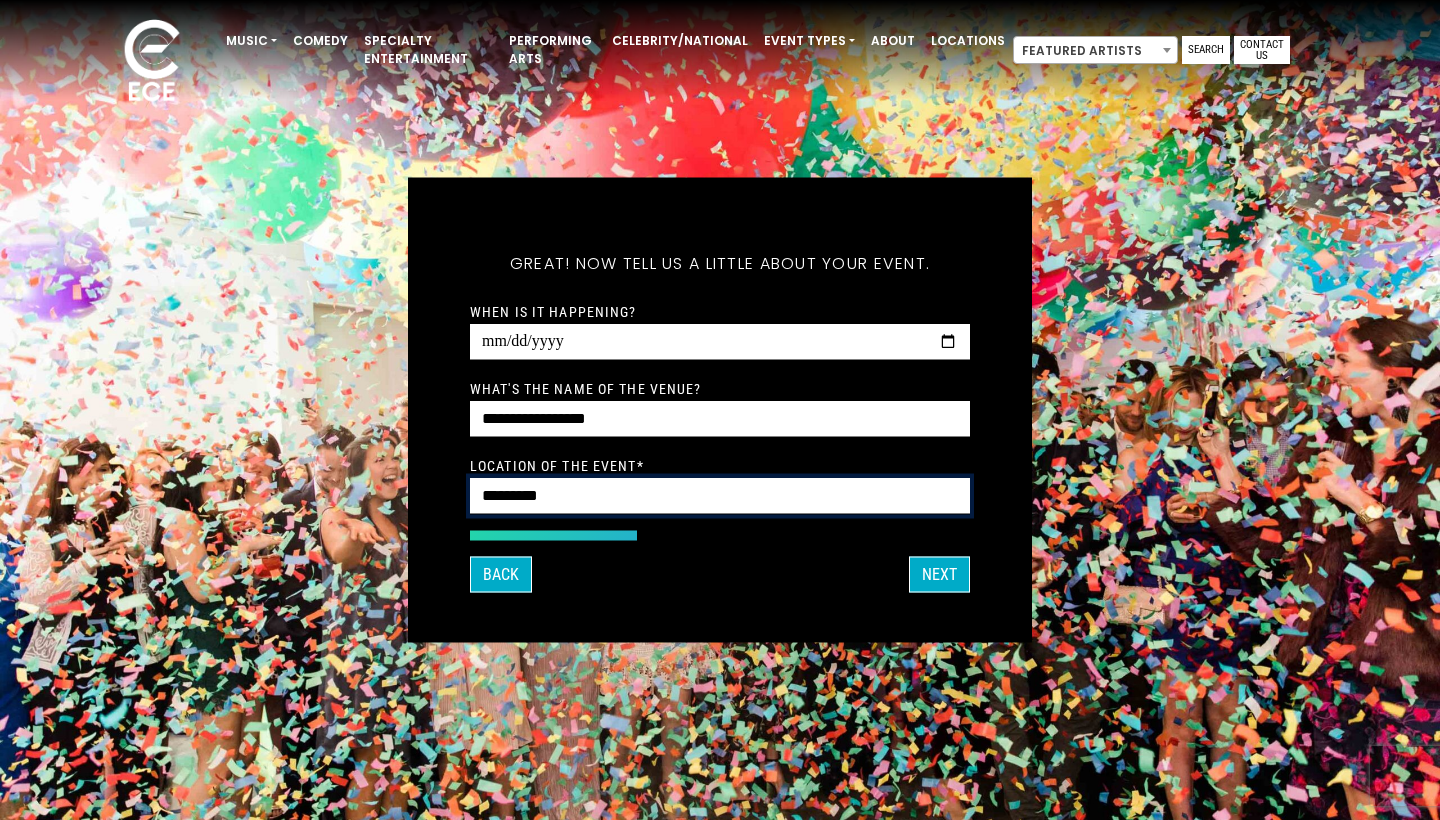 click on "*********" at bounding box center (720, 496) 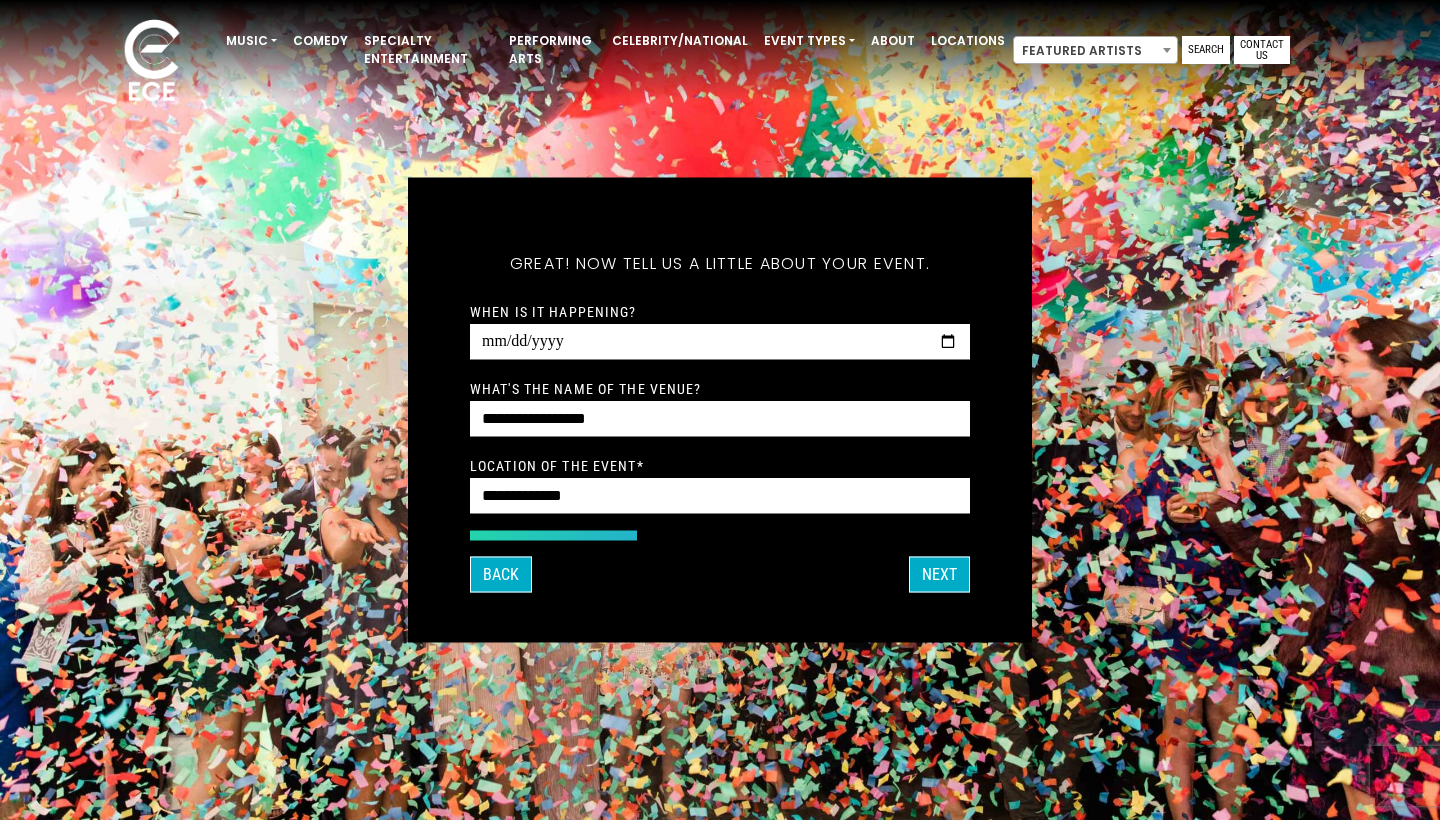 type on "*********" 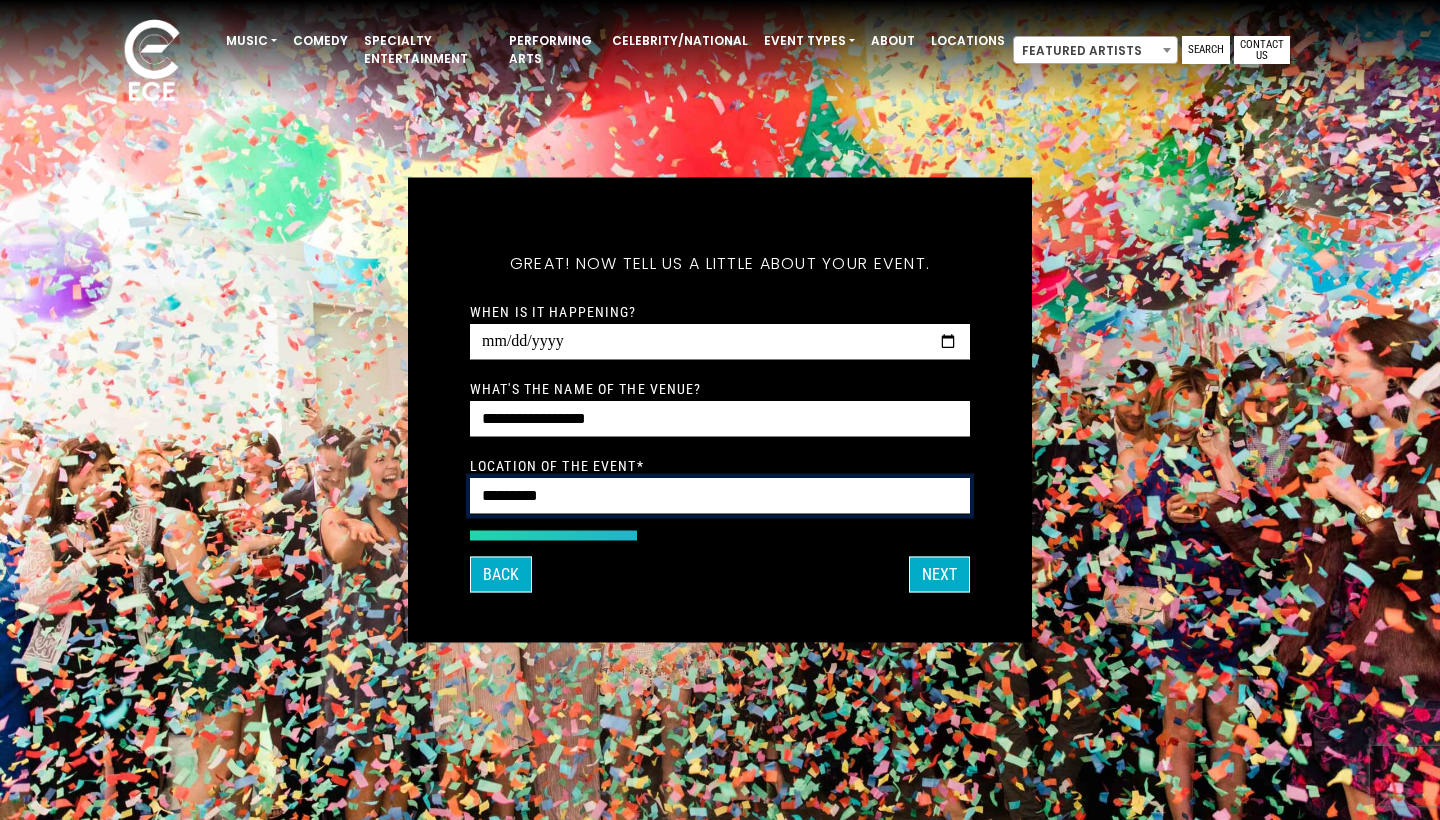 click on "*********" at bounding box center [720, 496] 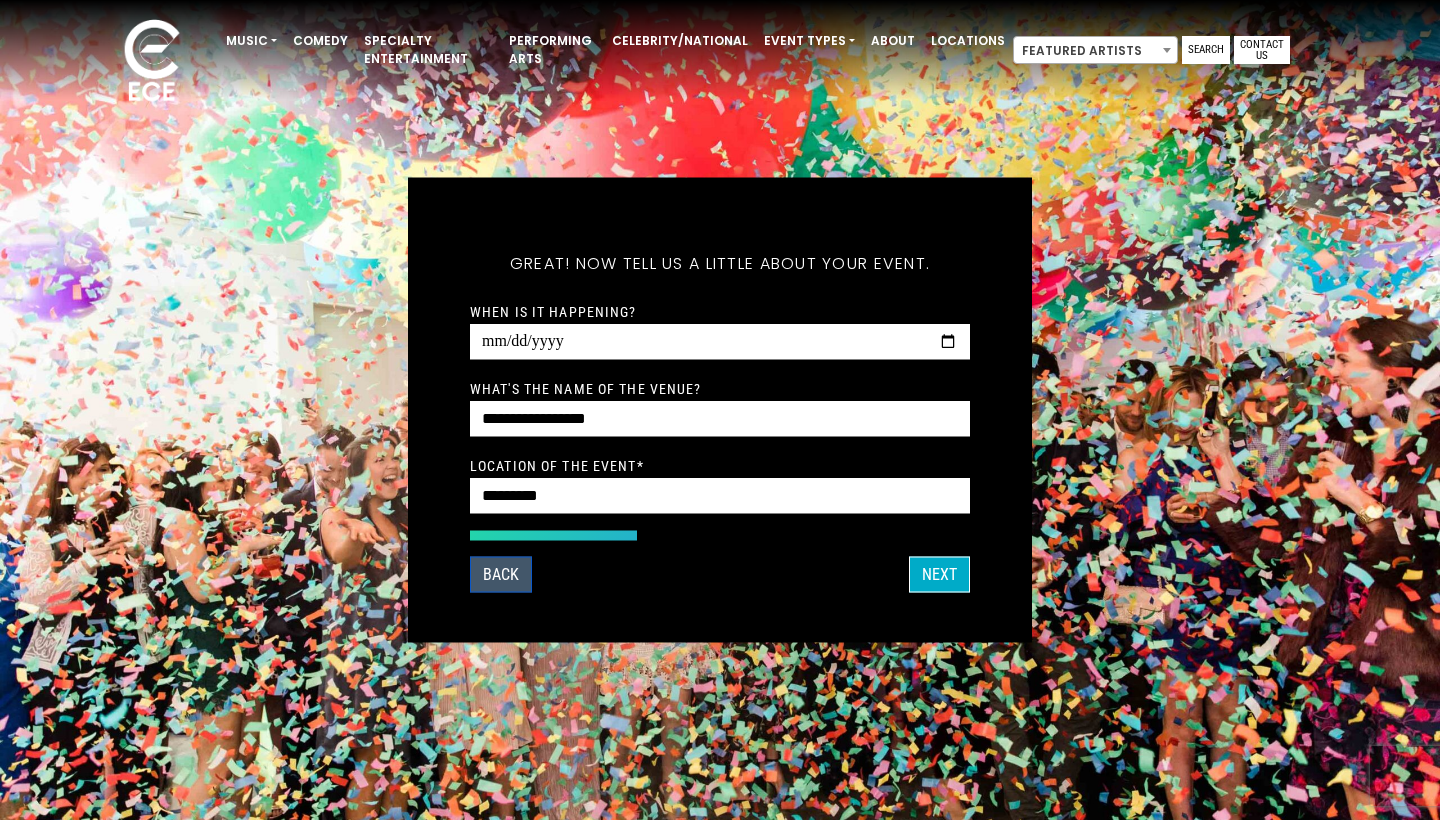 click on "Back" at bounding box center (501, 575) 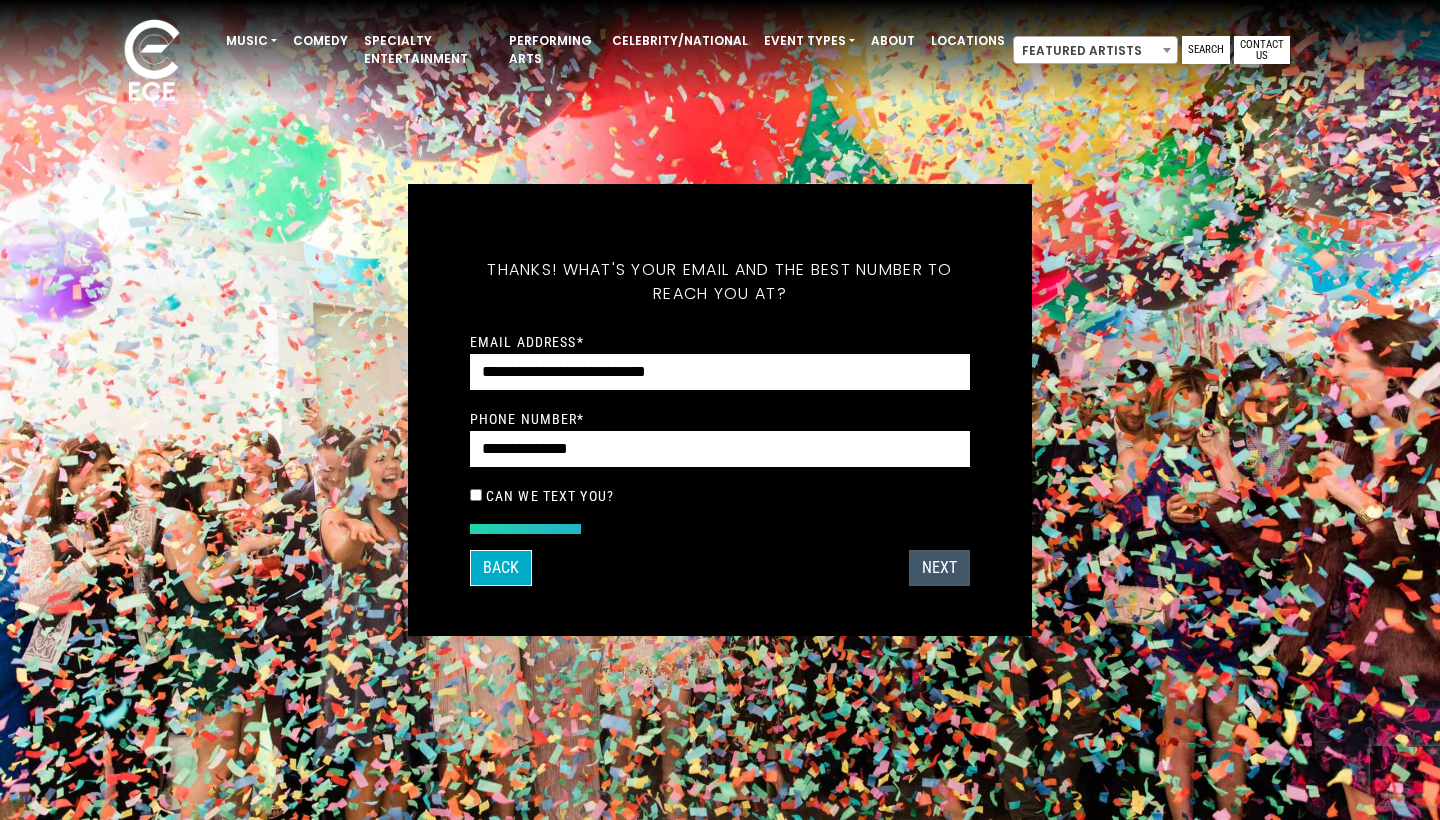 click on "NEXT" at bounding box center [939, 568] 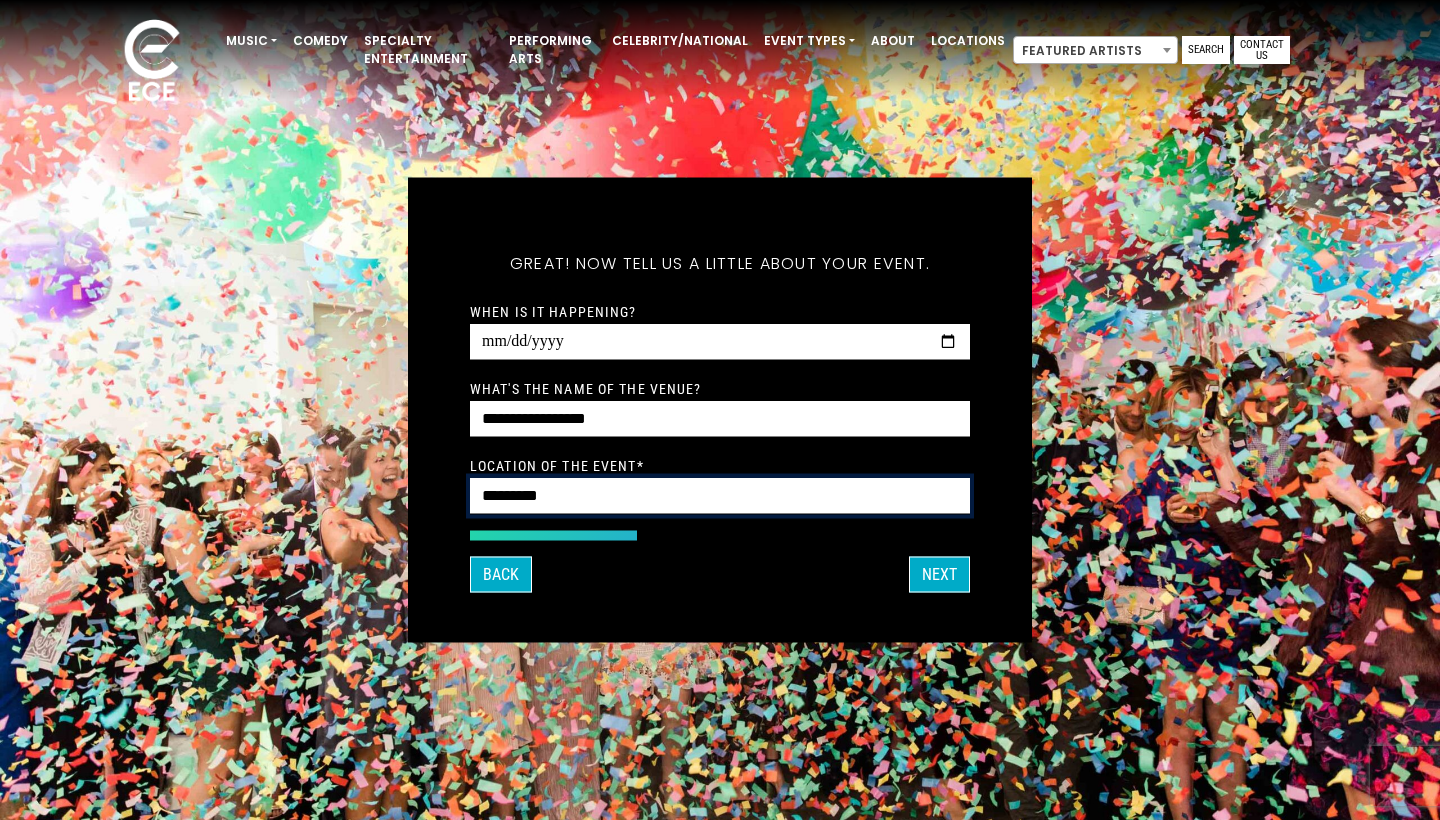 click on "*********" at bounding box center [720, 496] 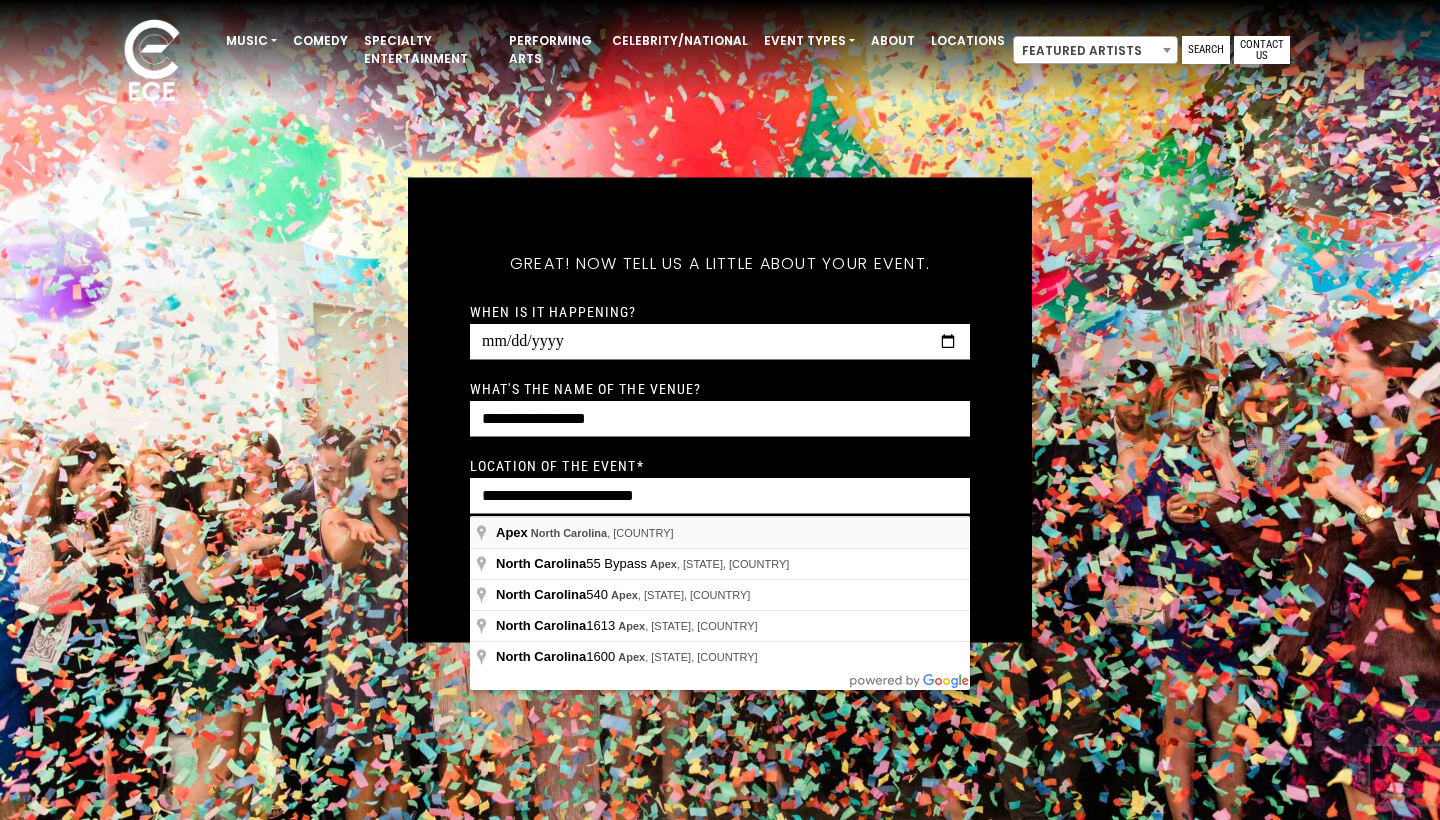 type on "**********" 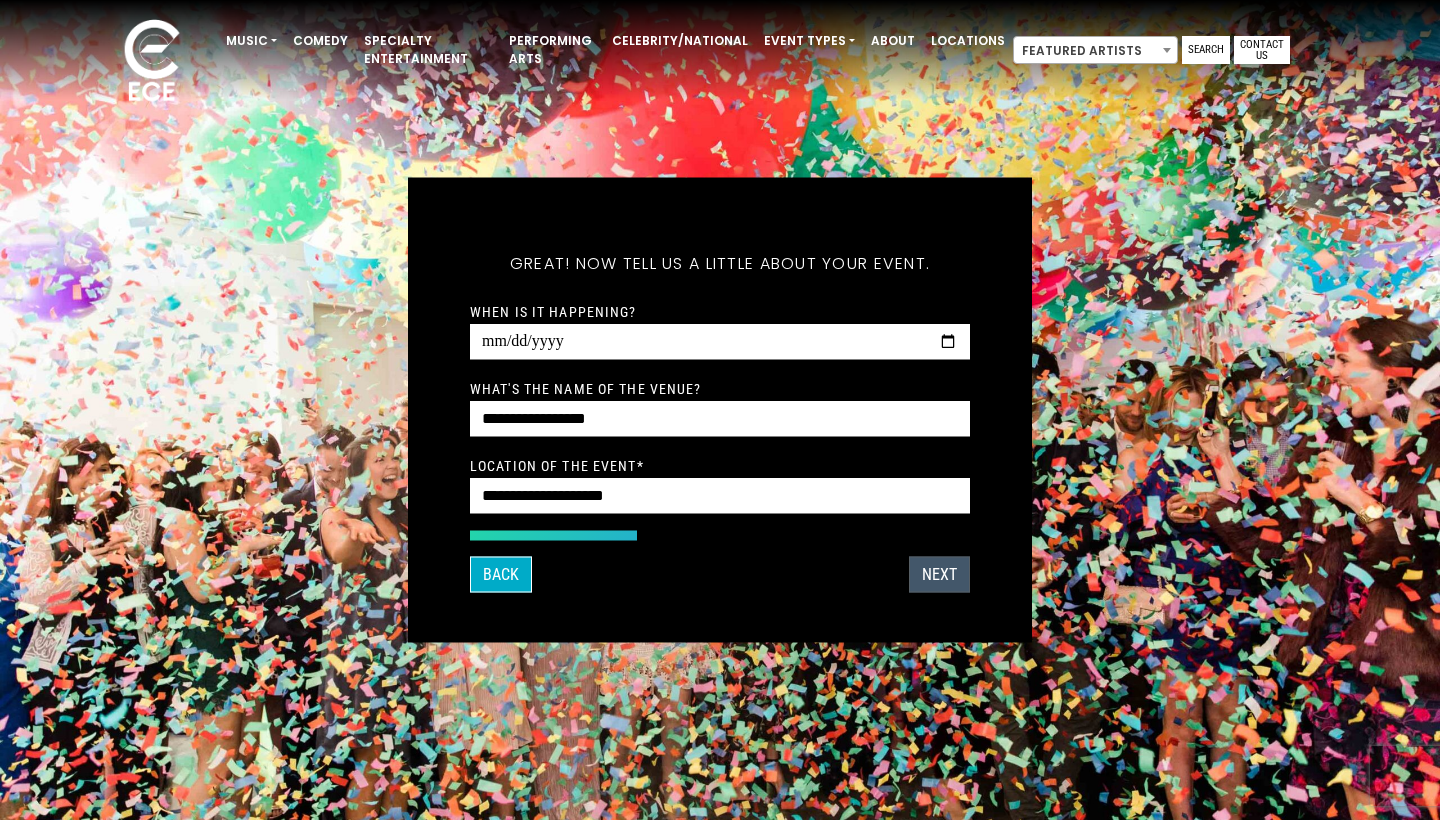 click on "NEXT" at bounding box center (939, 575) 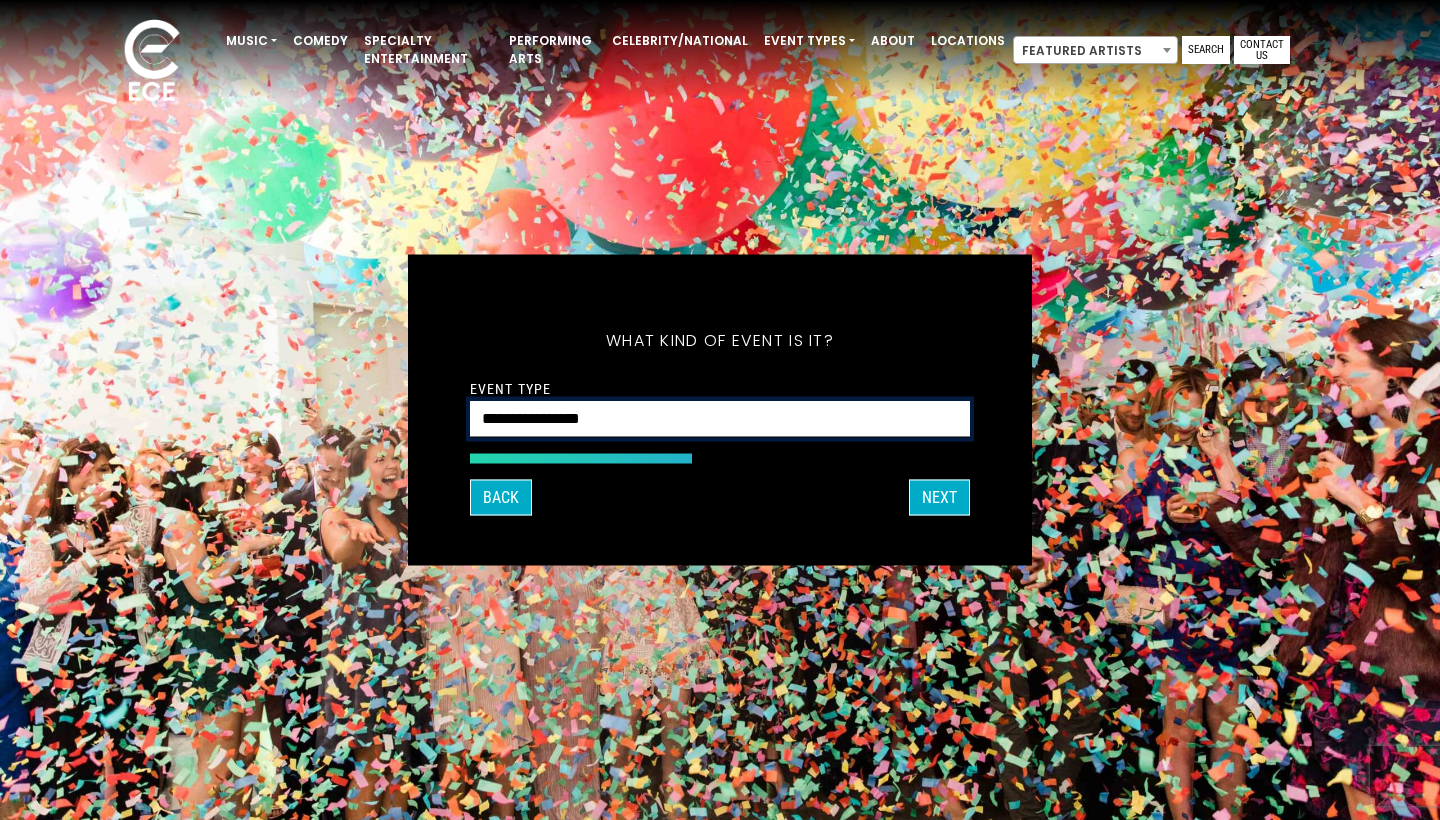 select on "*******" 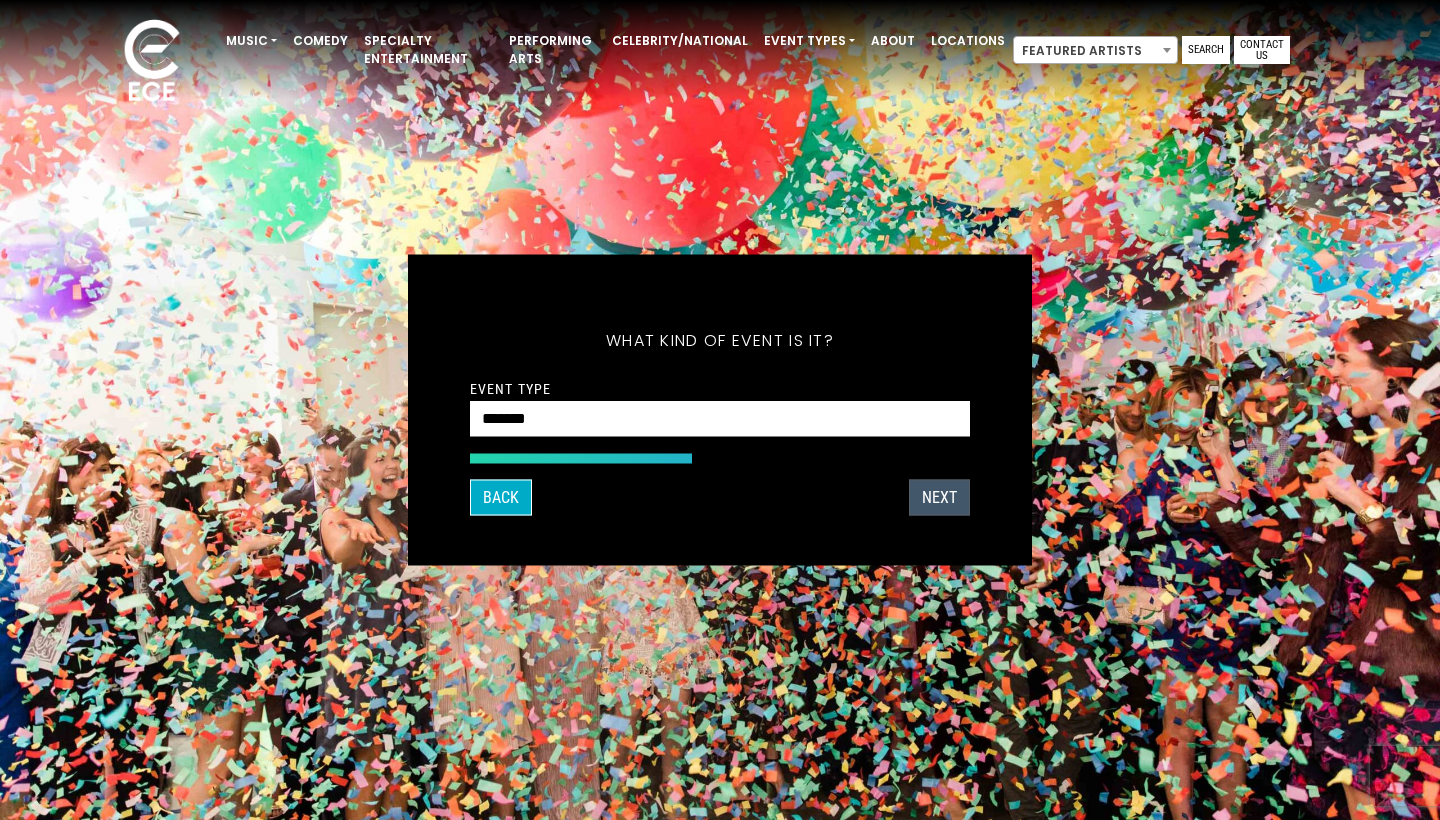 click on "NEXT" at bounding box center [939, 498] 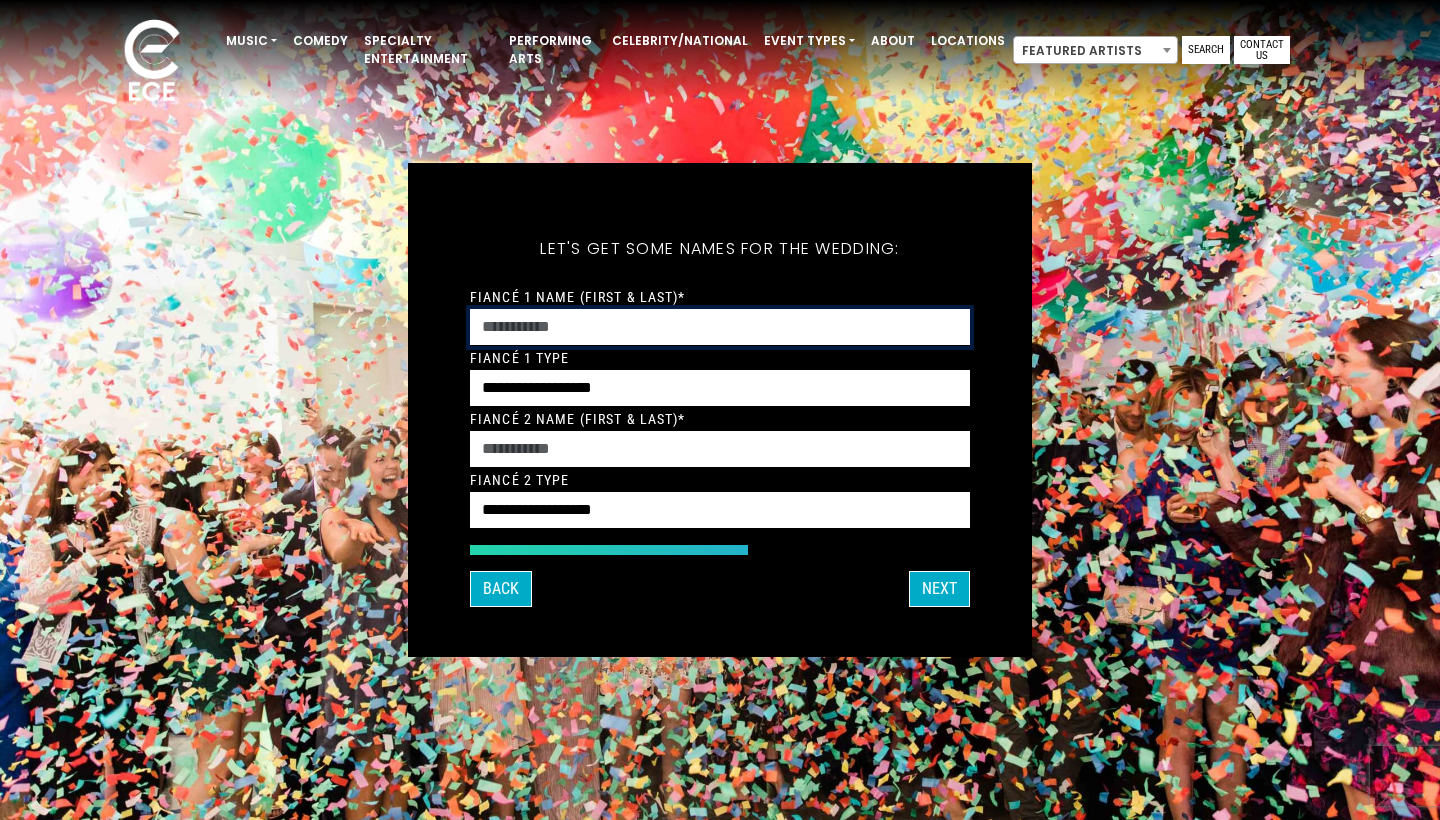 click on "Fiancé 1 Name (First & Last)*" at bounding box center [720, 327] 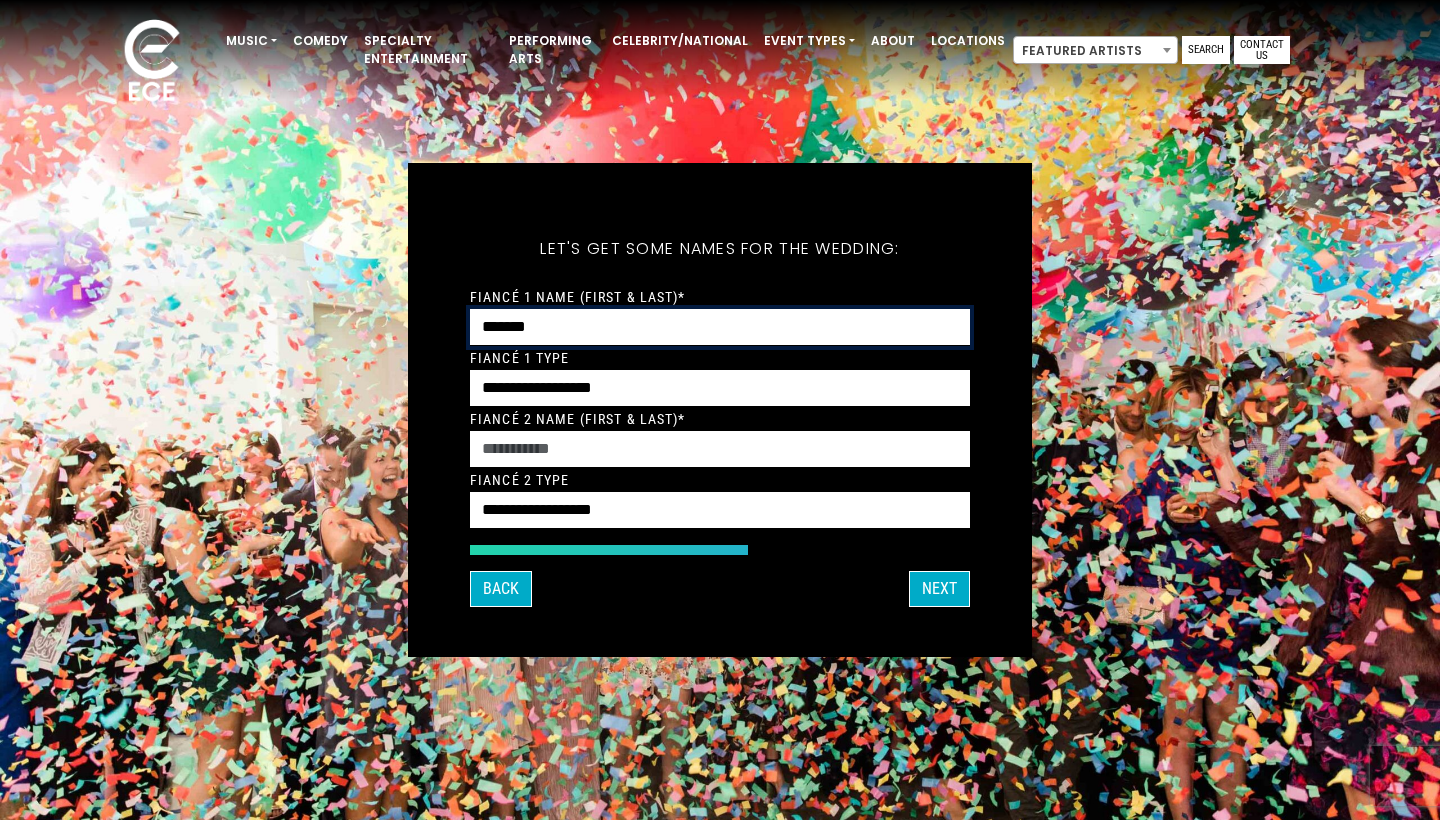 click on "*******" at bounding box center (720, 327) 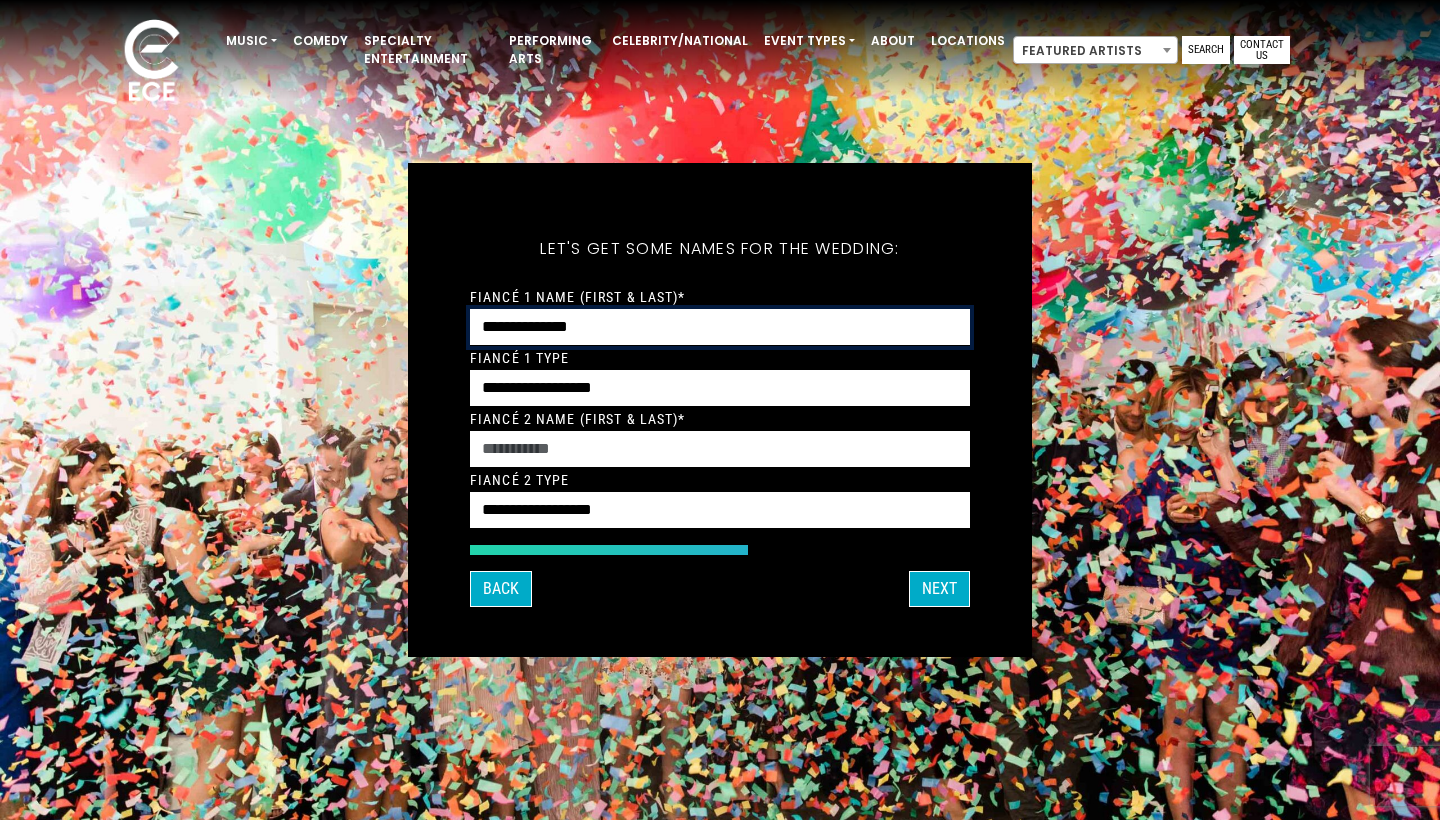 type on "**********" 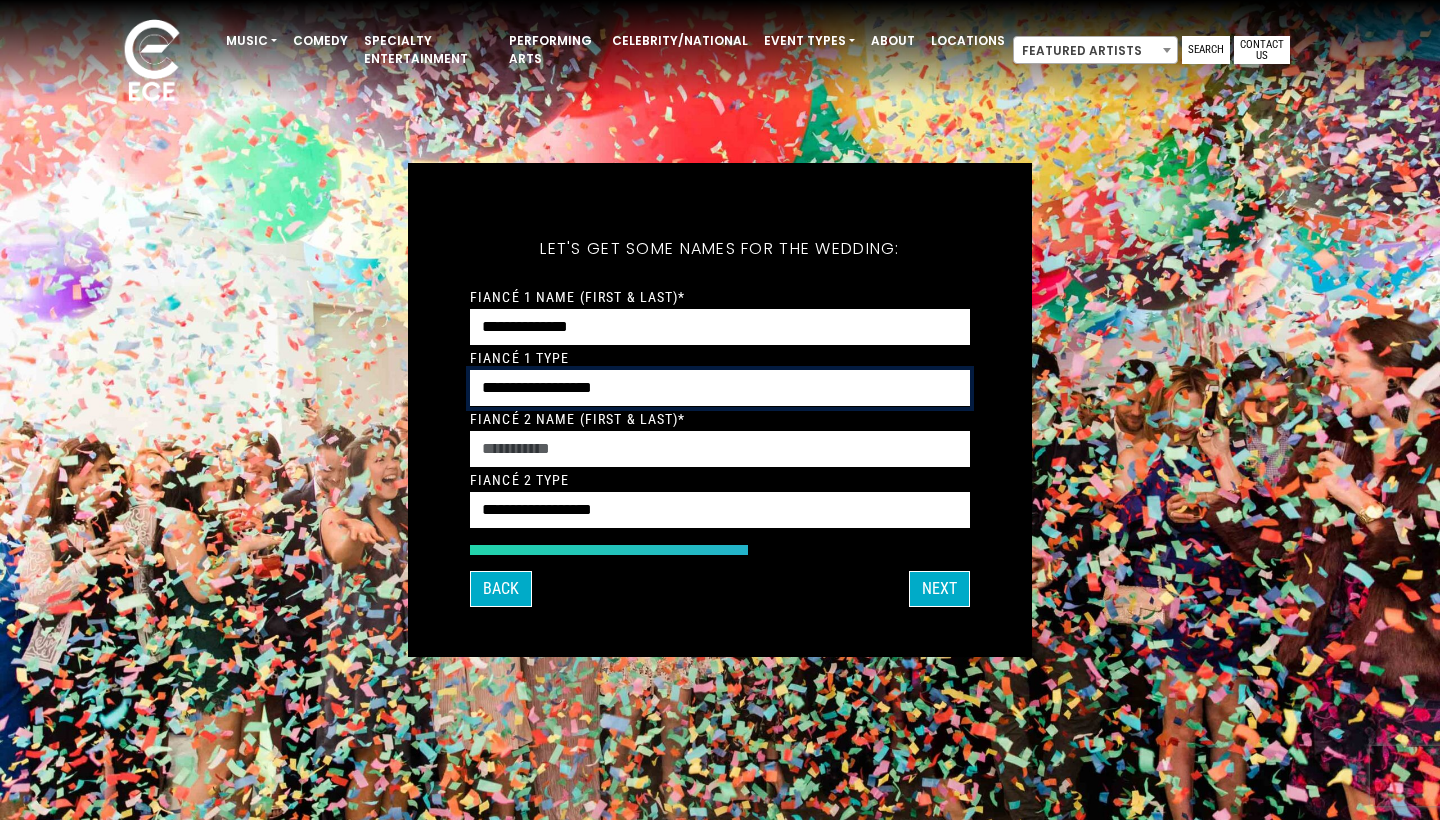 select on "*****" 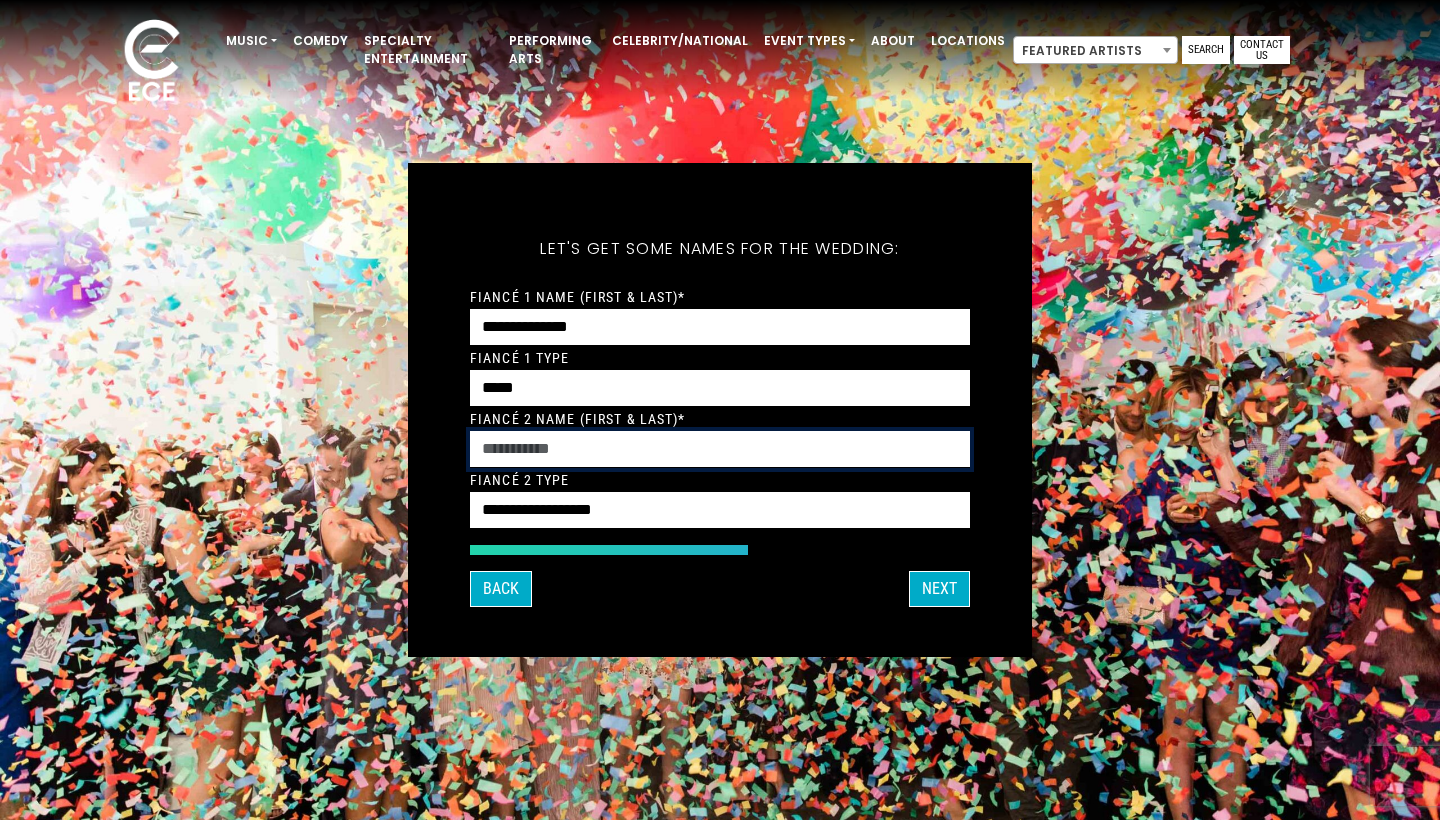 click on "Fiancé 2 Name (First & Last)*" at bounding box center (720, 449) 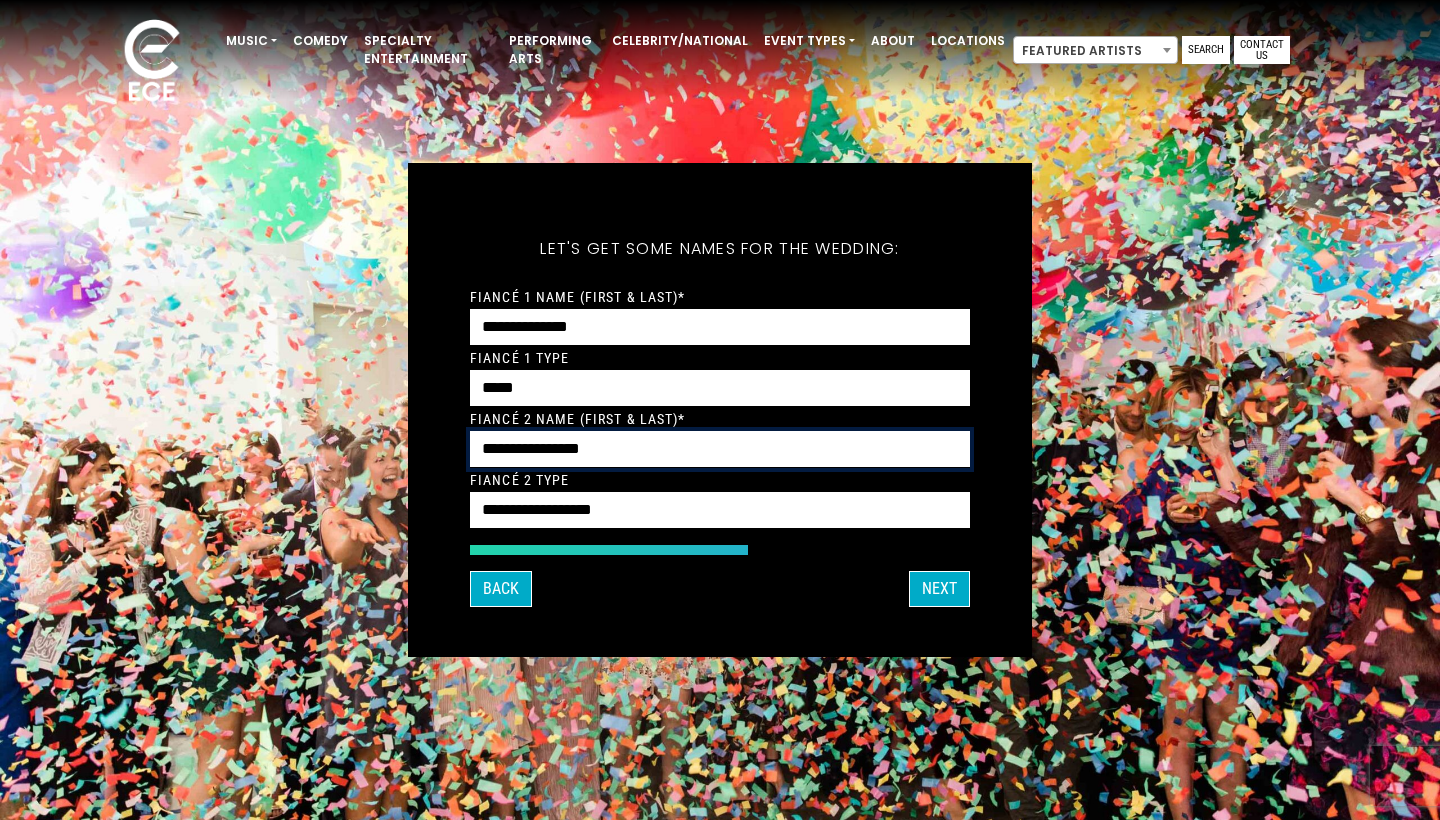 type on "**********" 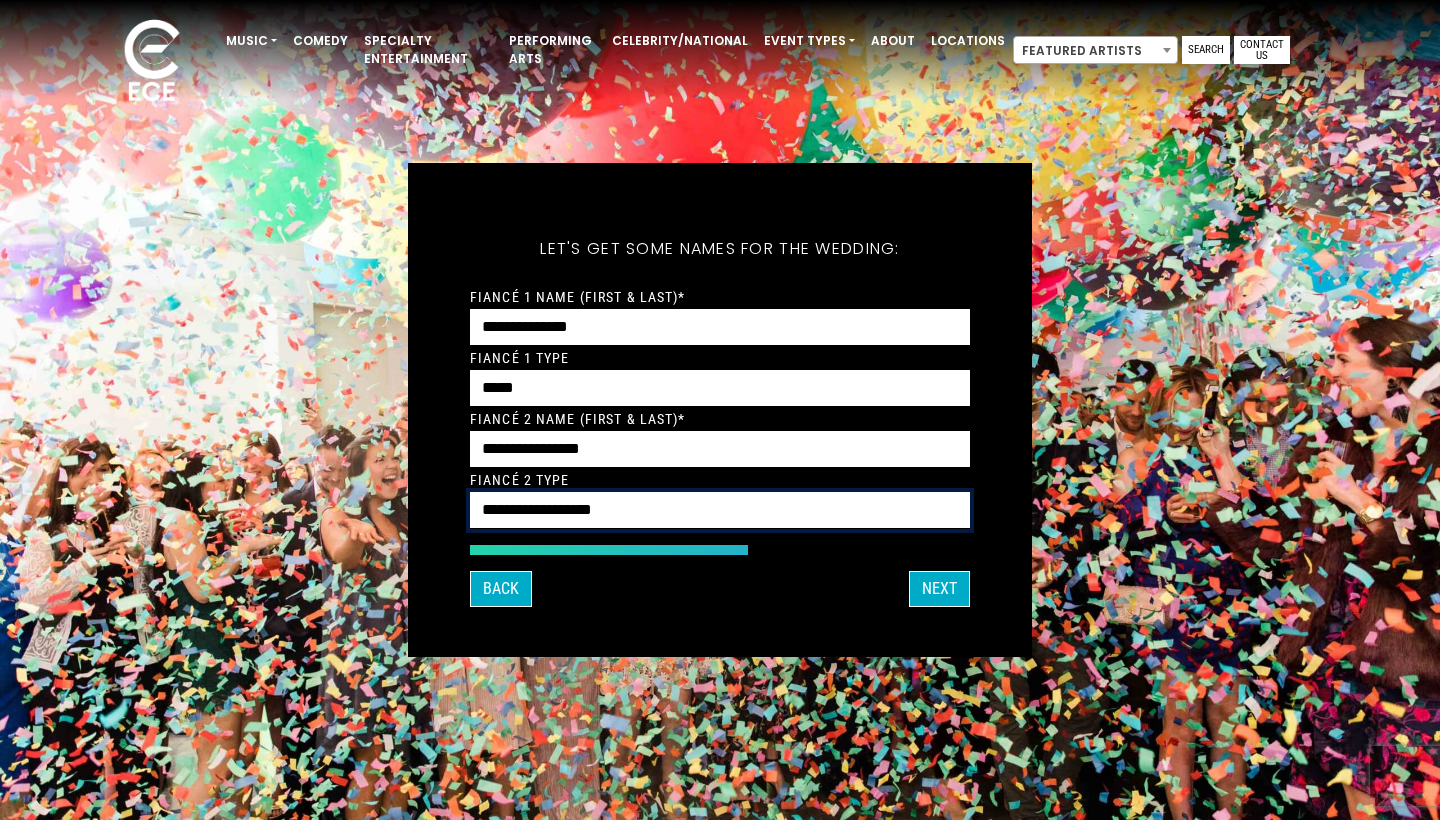 select on "*****" 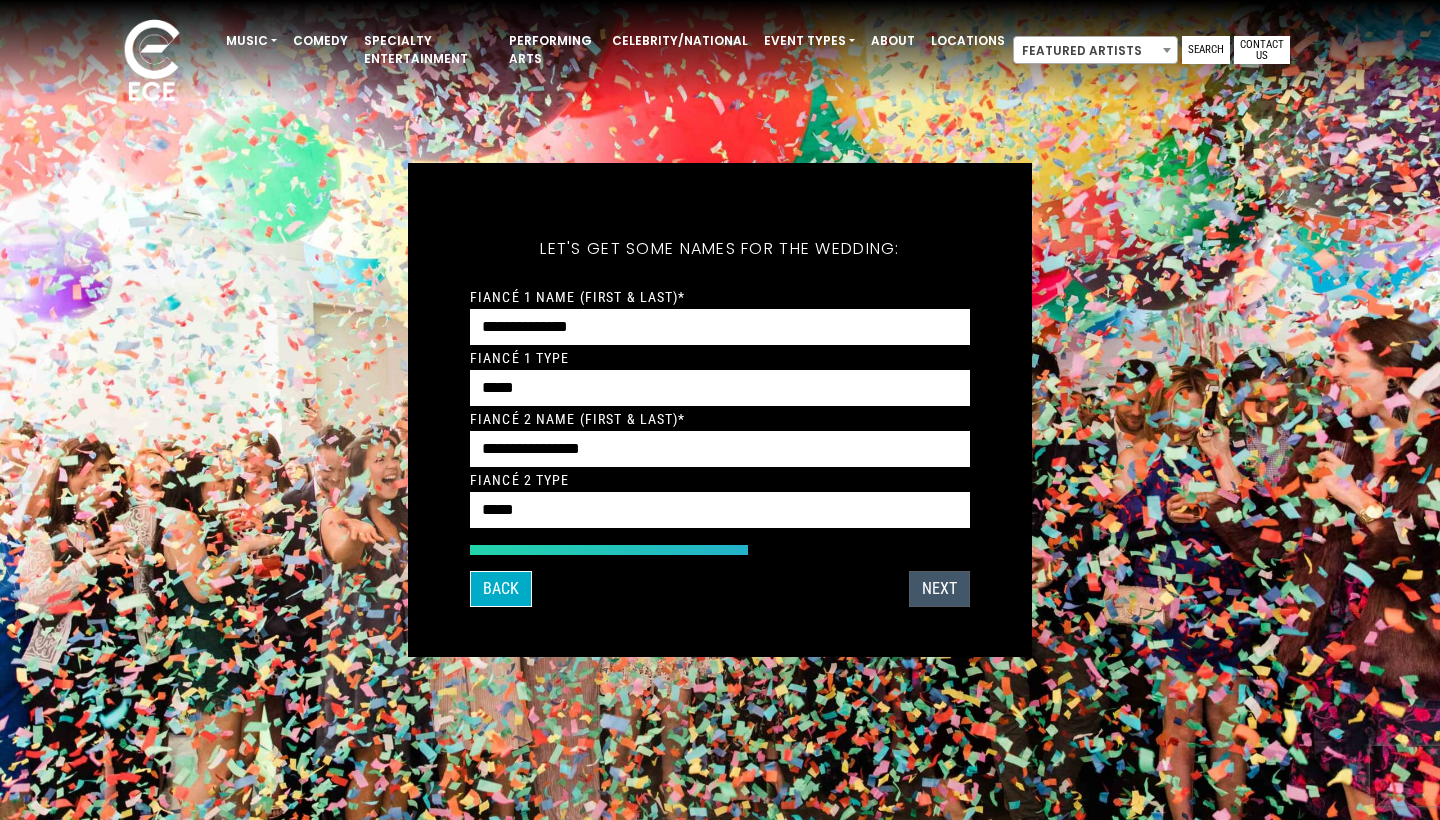 click on "NEXT" at bounding box center (939, 589) 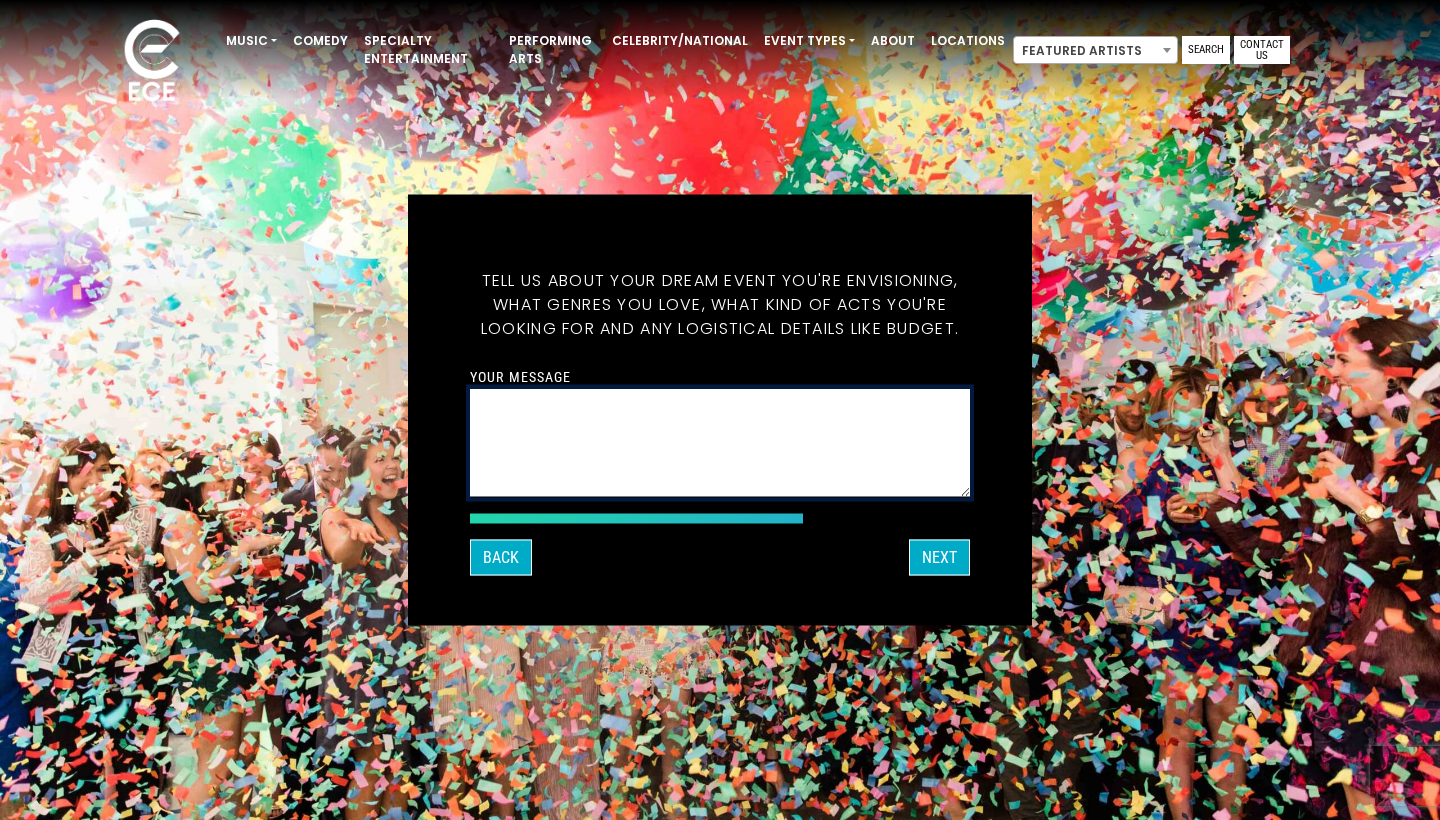 click on "Your message" at bounding box center (720, 443) 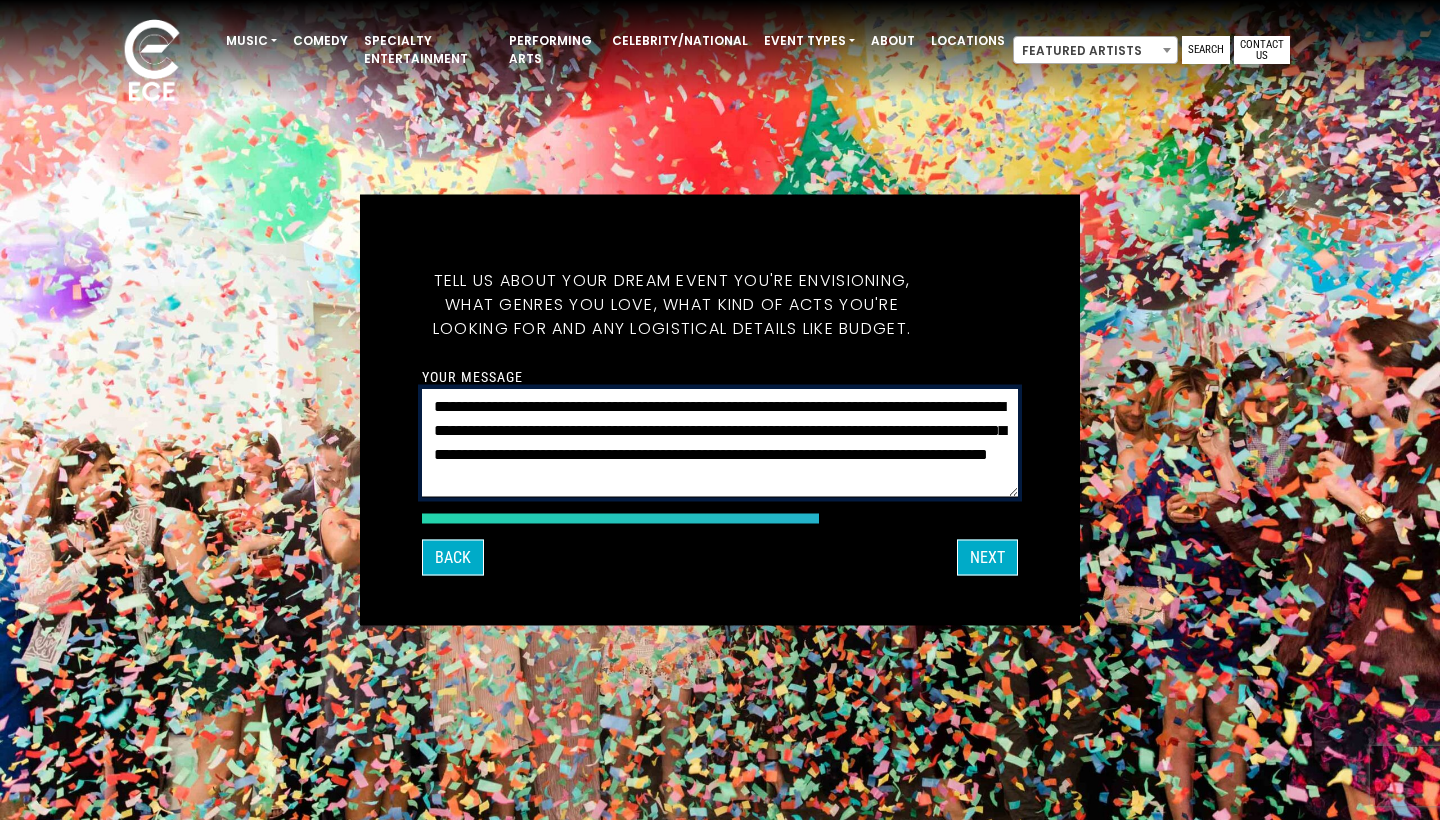 scroll, scrollTop: 18, scrollLeft: 0, axis: vertical 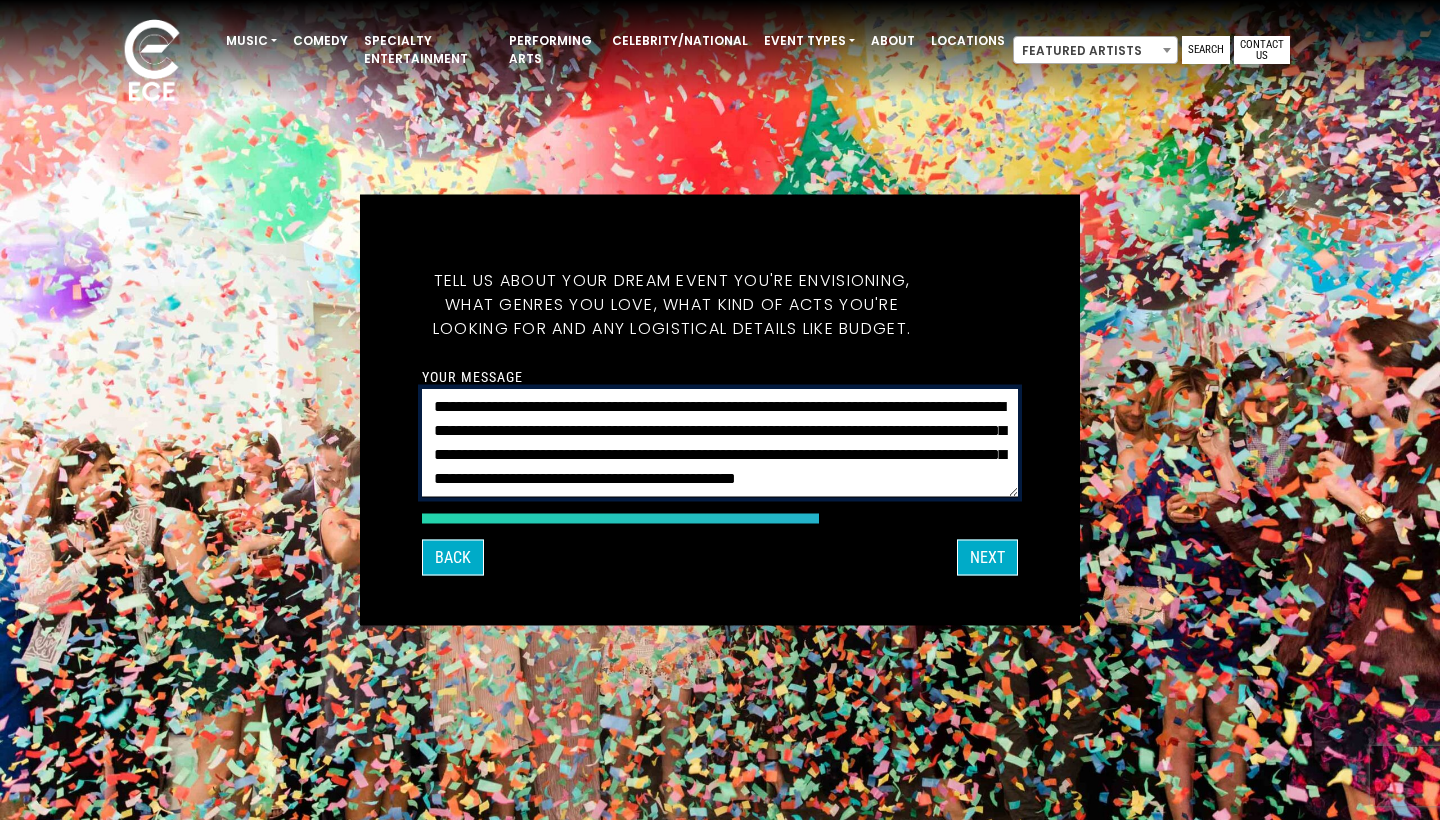 click on "**********" at bounding box center [720, 443] 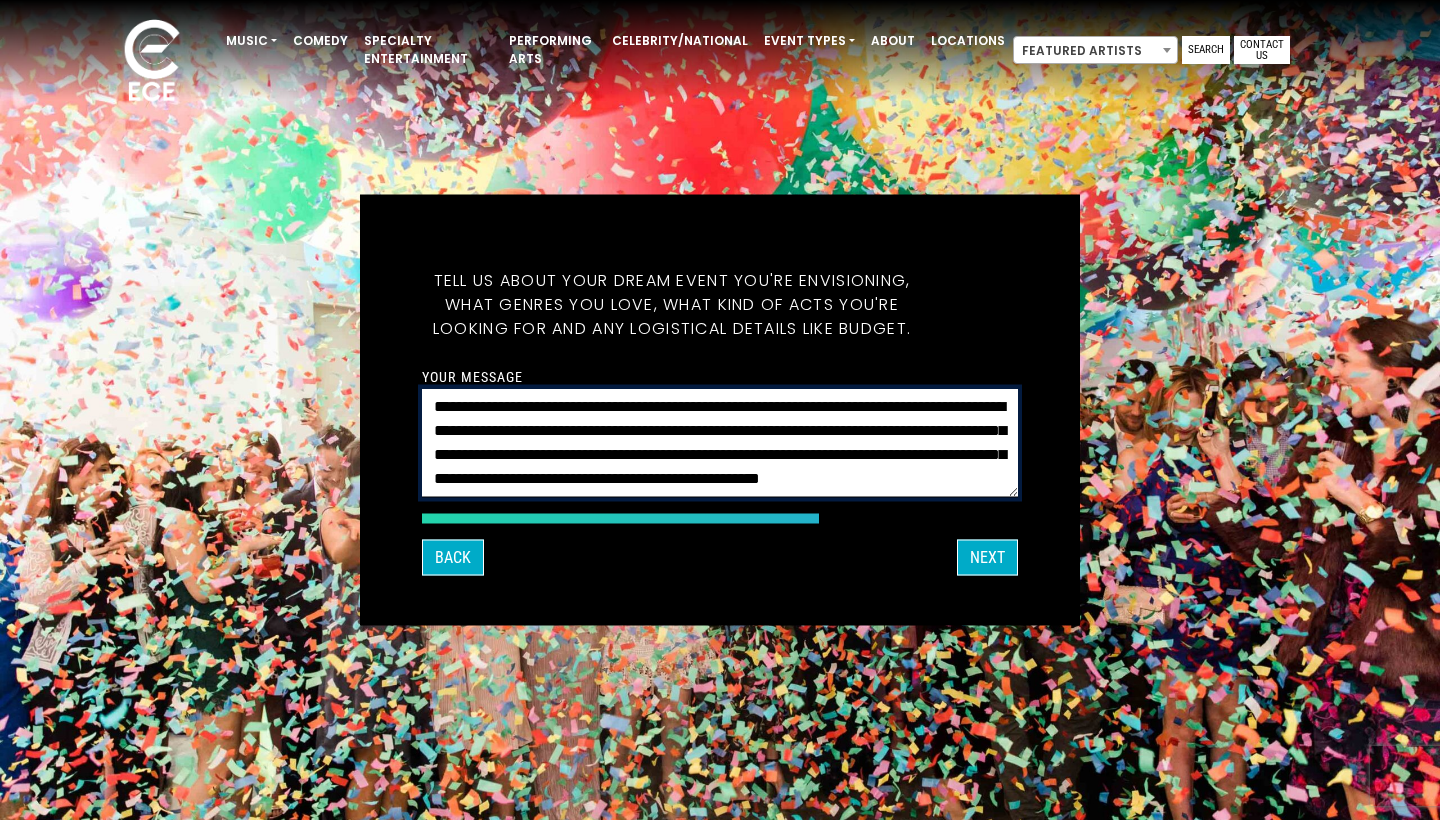 click on "**********" at bounding box center [720, 443] 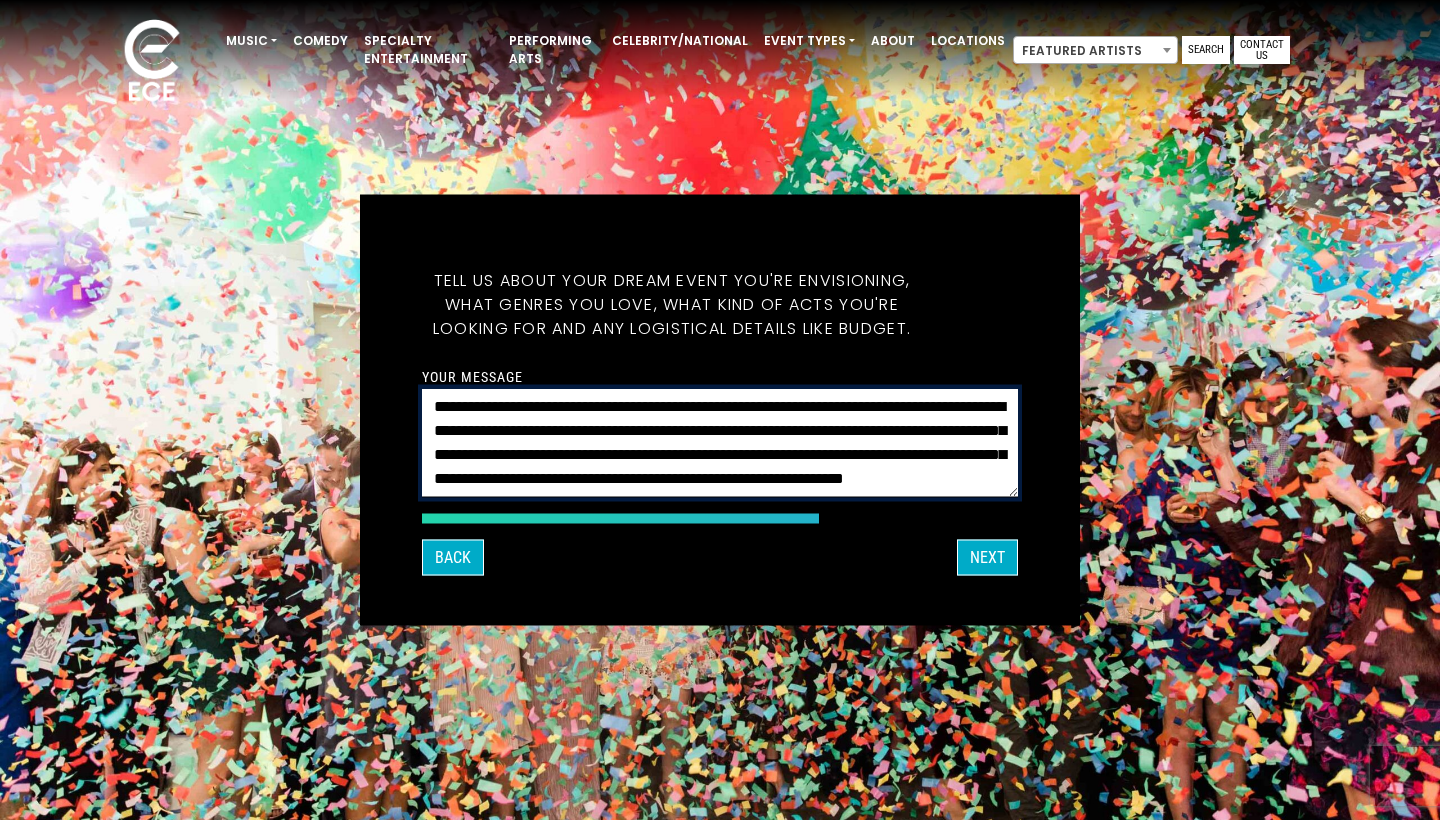 scroll, scrollTop: 42, scrollLeft: 0, axis: vertical 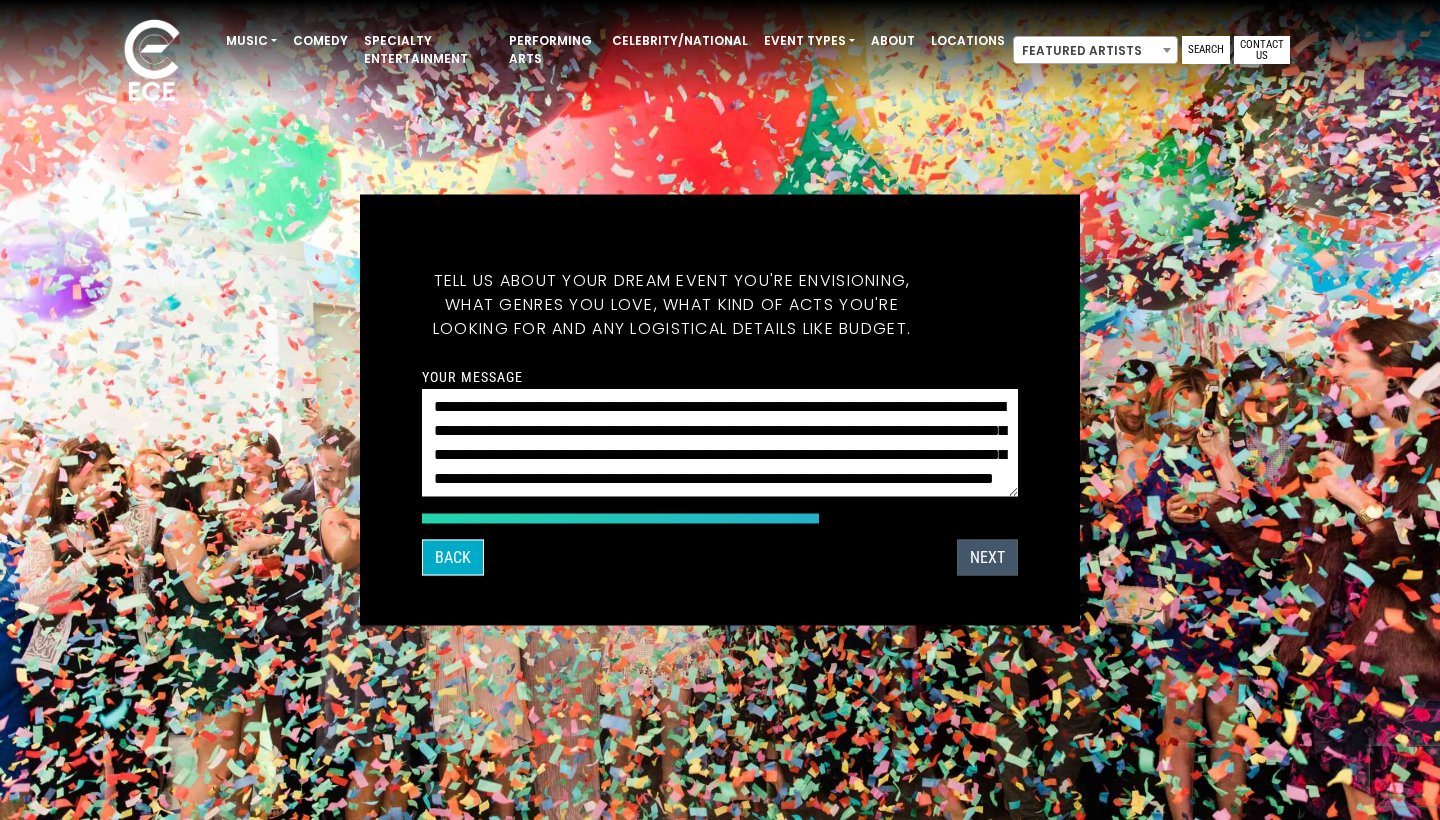 click on "NEXT" at bounding box center [987, 558] 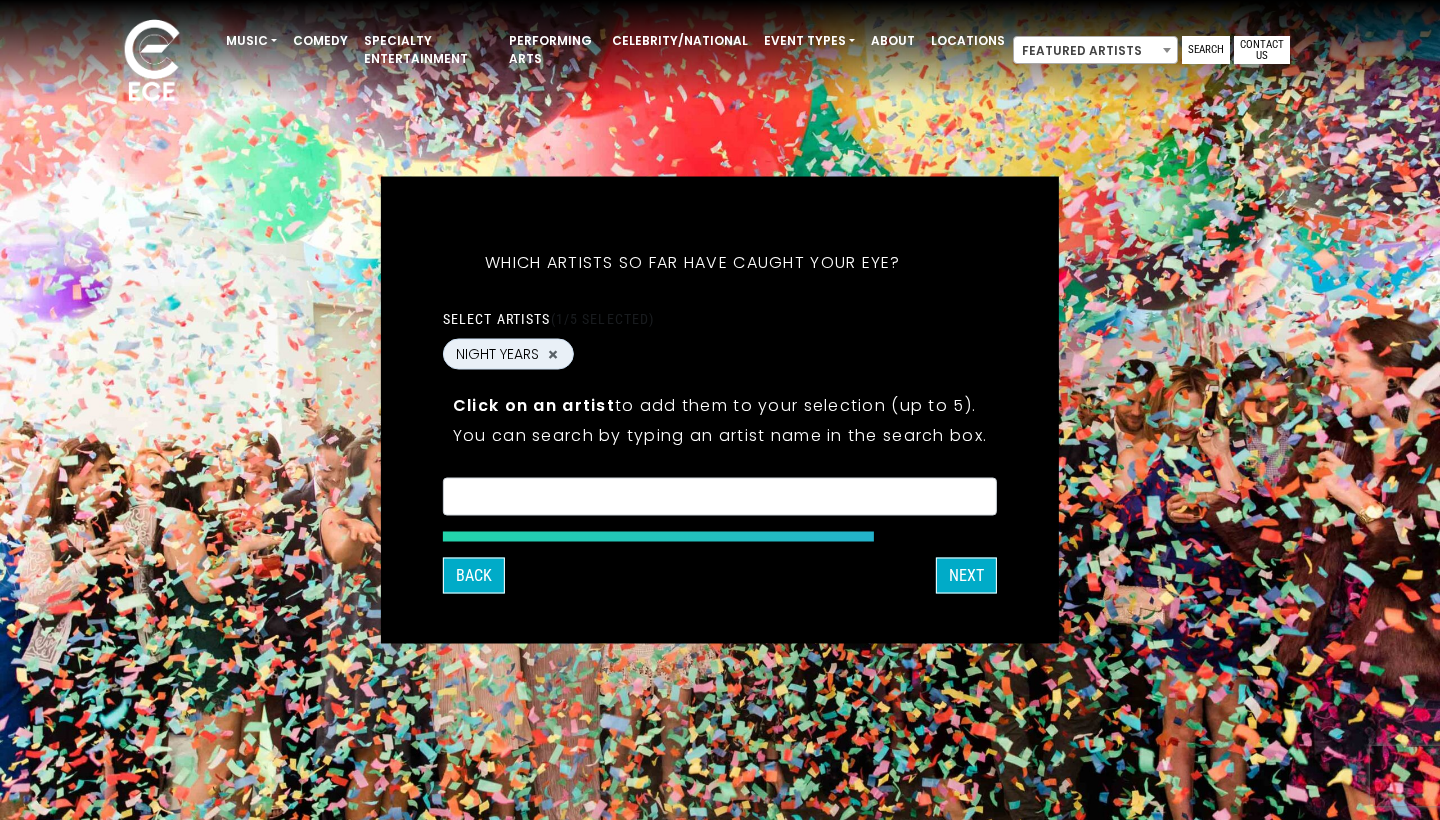 click on "What's your first and last name?
Thanks  ! What's your email and the best number to reach you at?
Great! Now tell us a little about your event.
What kind of event is it?
Let's get some names for the wedding:
First Name" at bounding box center (720, 410) 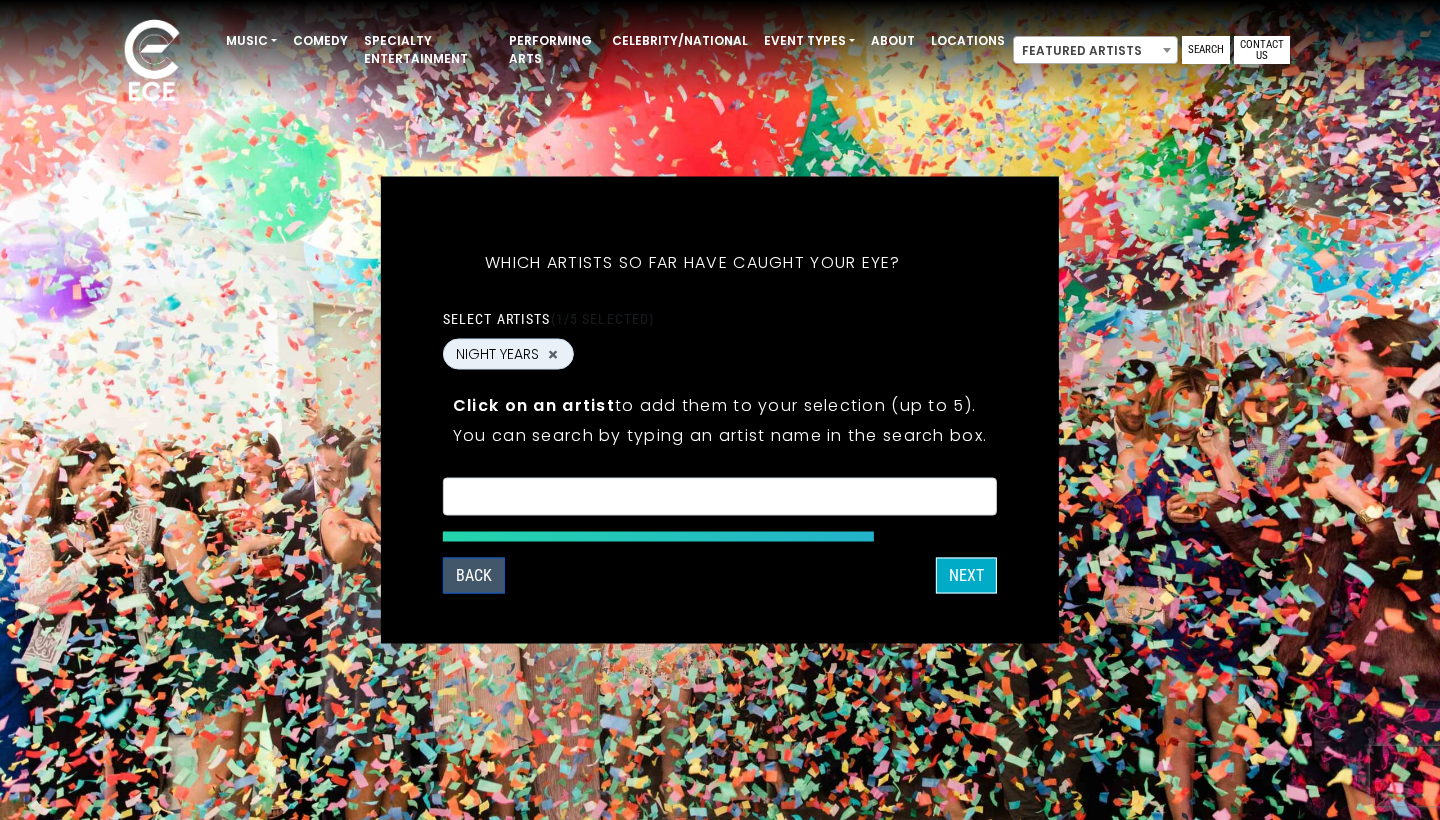 click on "Back" at bounding box center [474, 576] 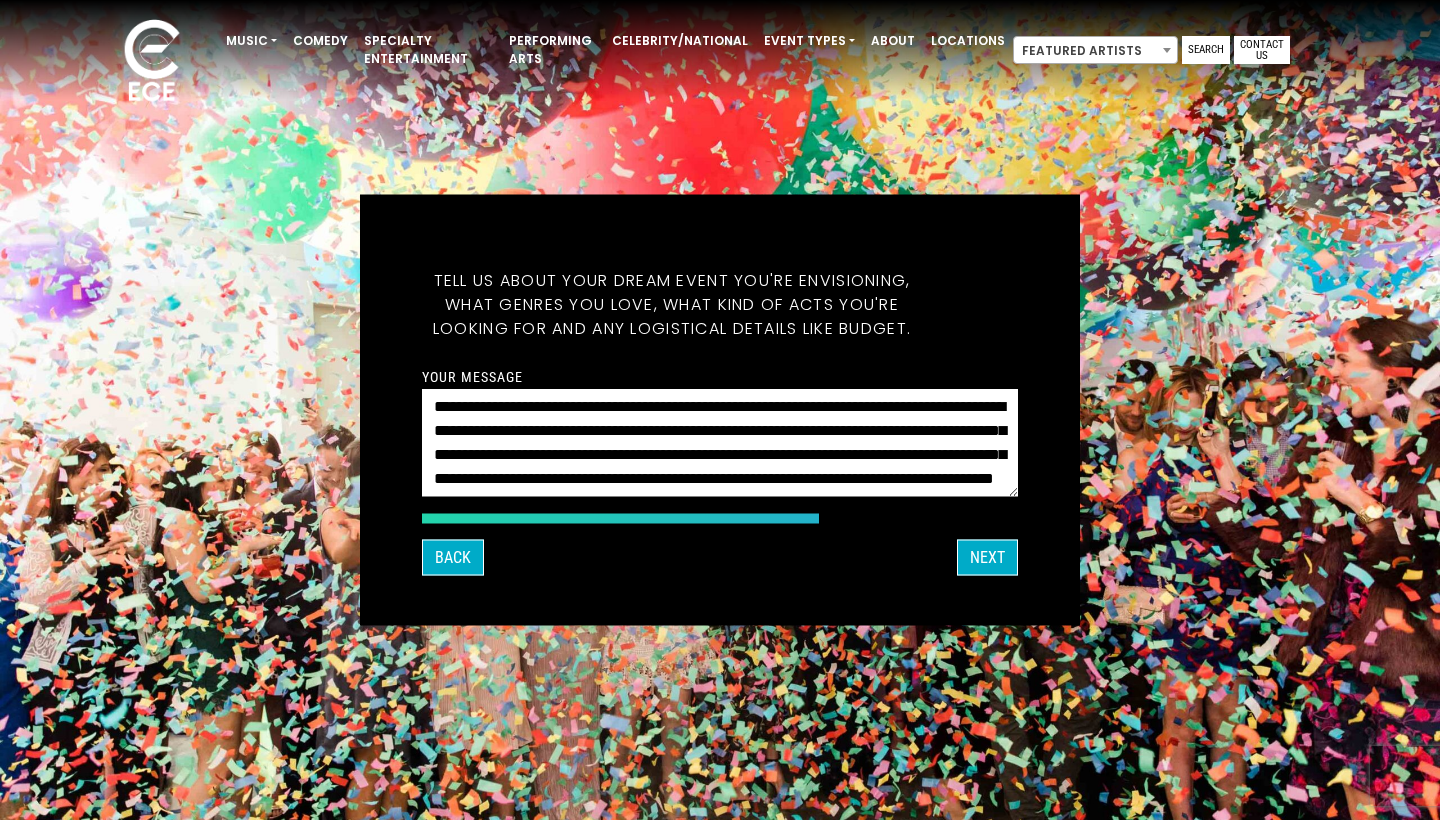 scroll, scrollTop: 0, scrollLeft: 0, axis: both 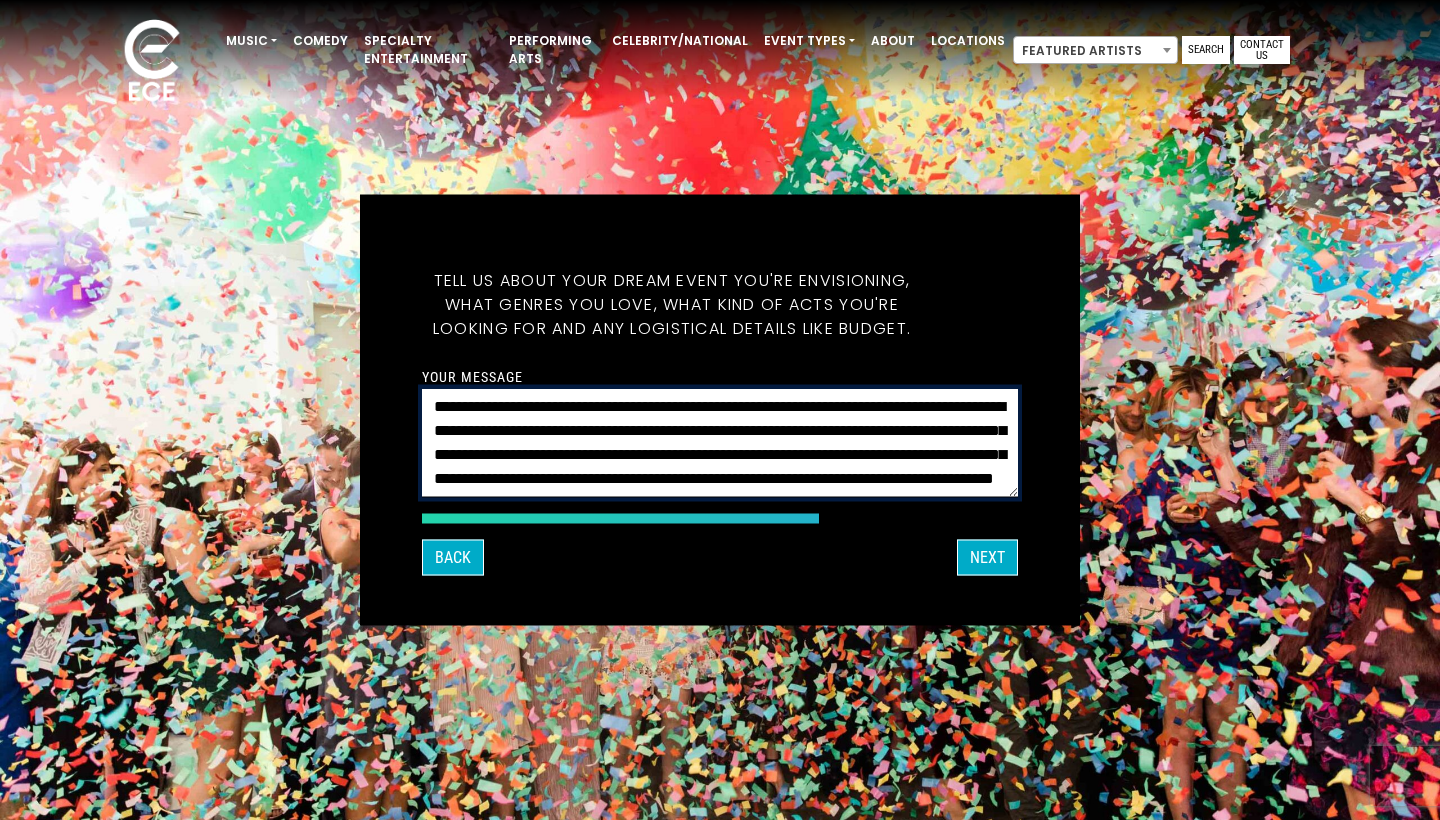 drag, startPoint x: 630, startPoint y: 457, endPoint x: 969, endPoint y: 407, distance: 342.66748 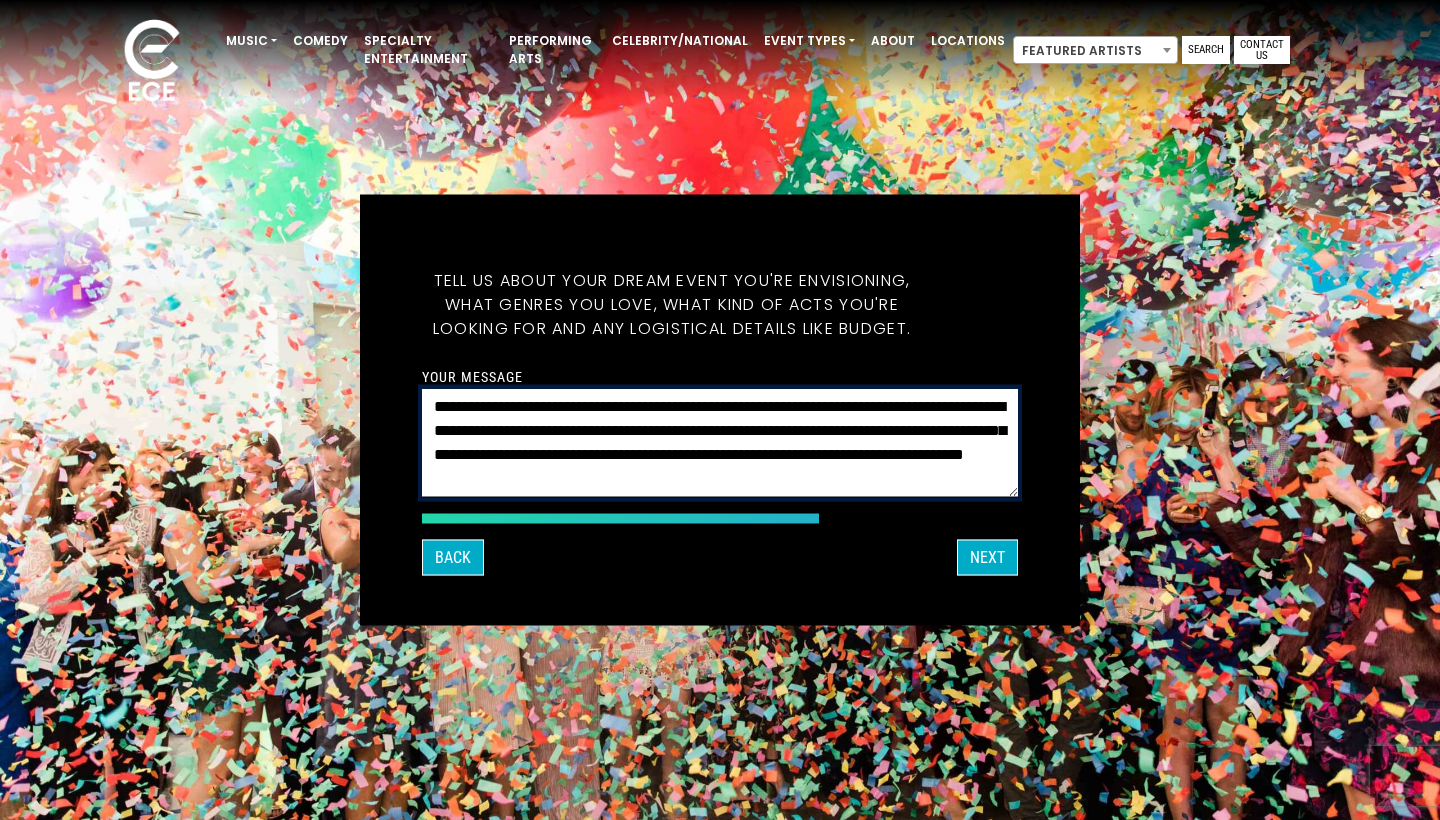 drag, startPoint x: 744, startPoint y: 455, endPoint x: 498, endPoint y: 425, distance: 247.82251 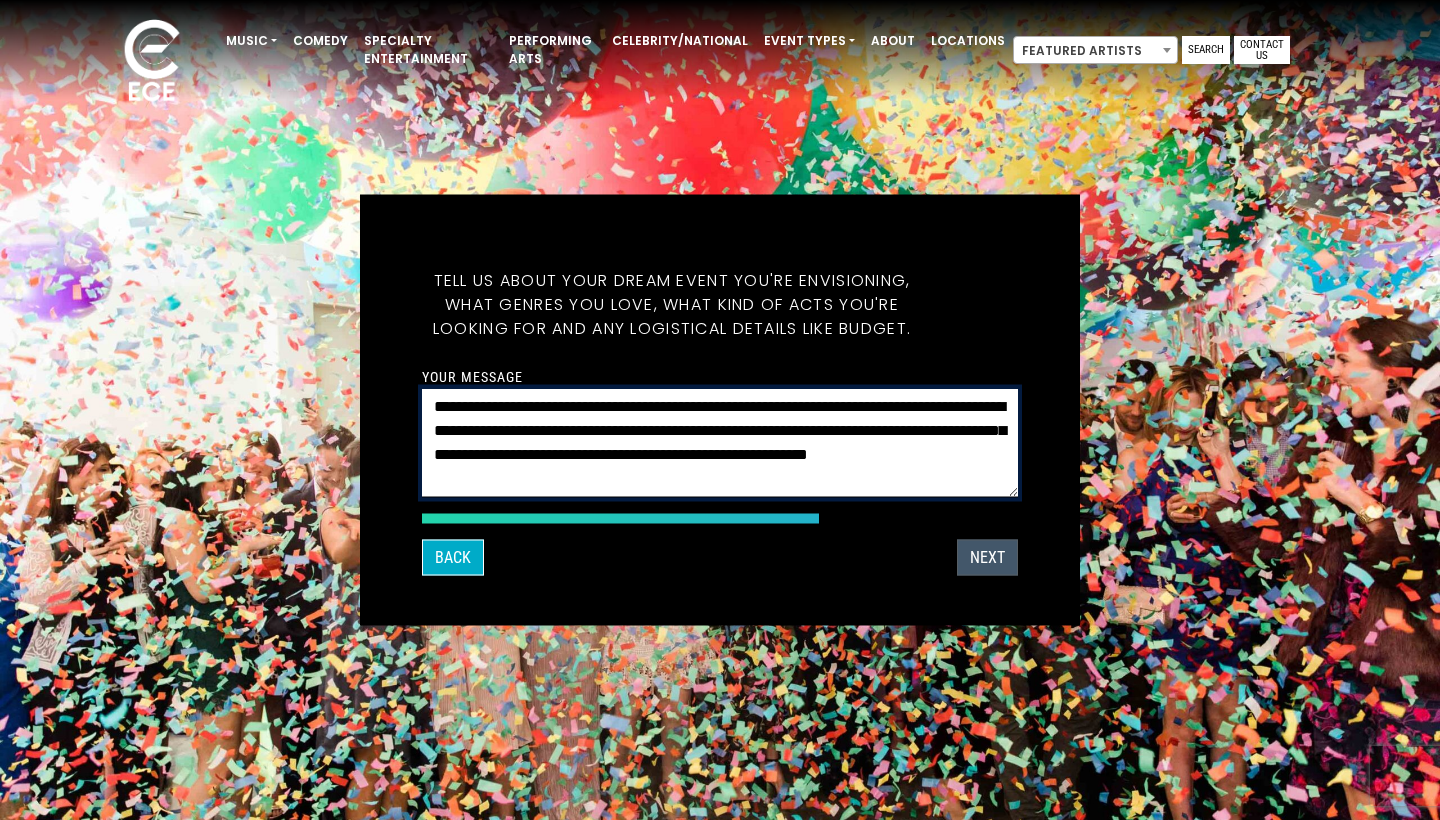 type on "**********" 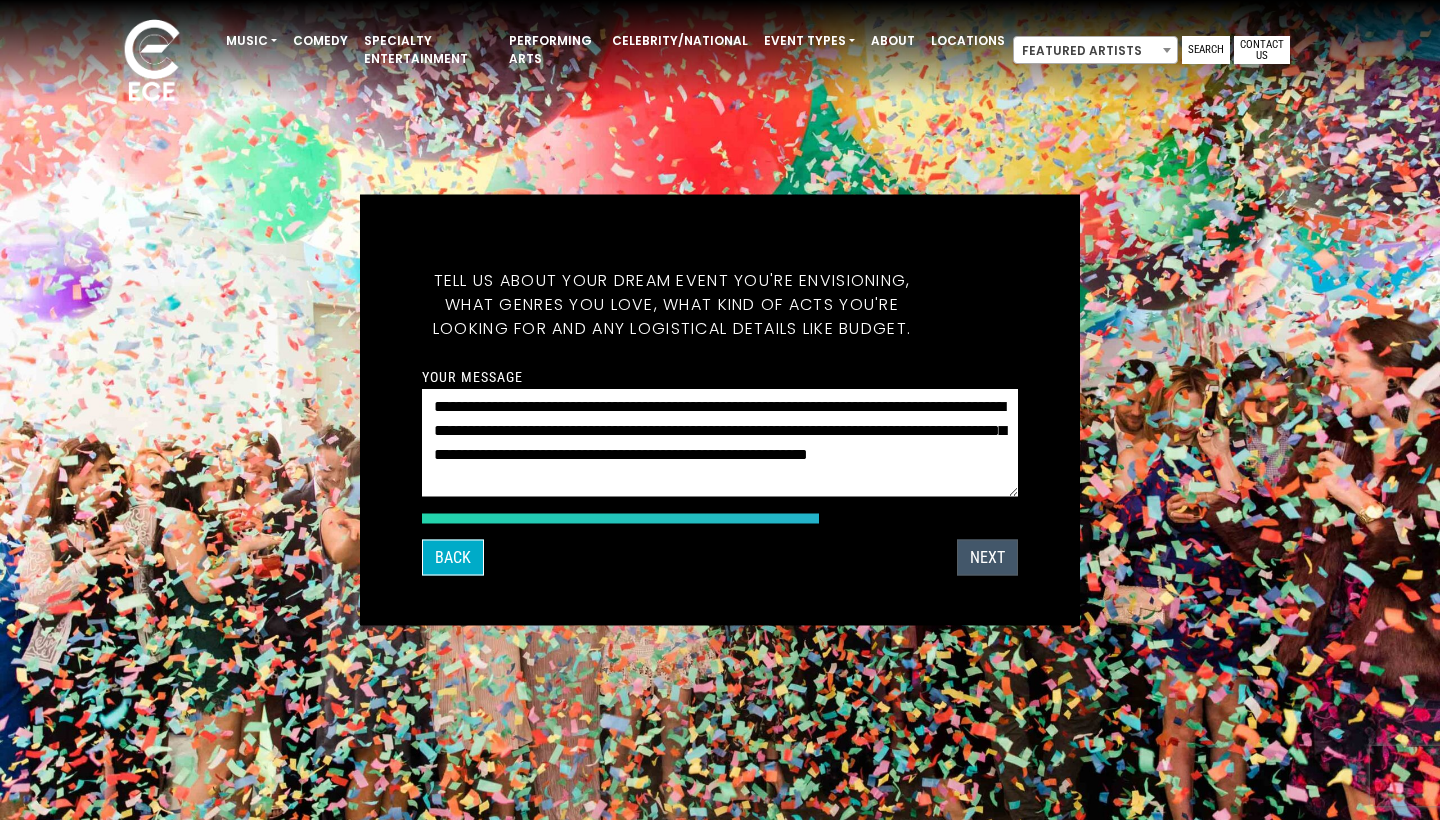 click on "NEXT" at bounding box center [987, 558] 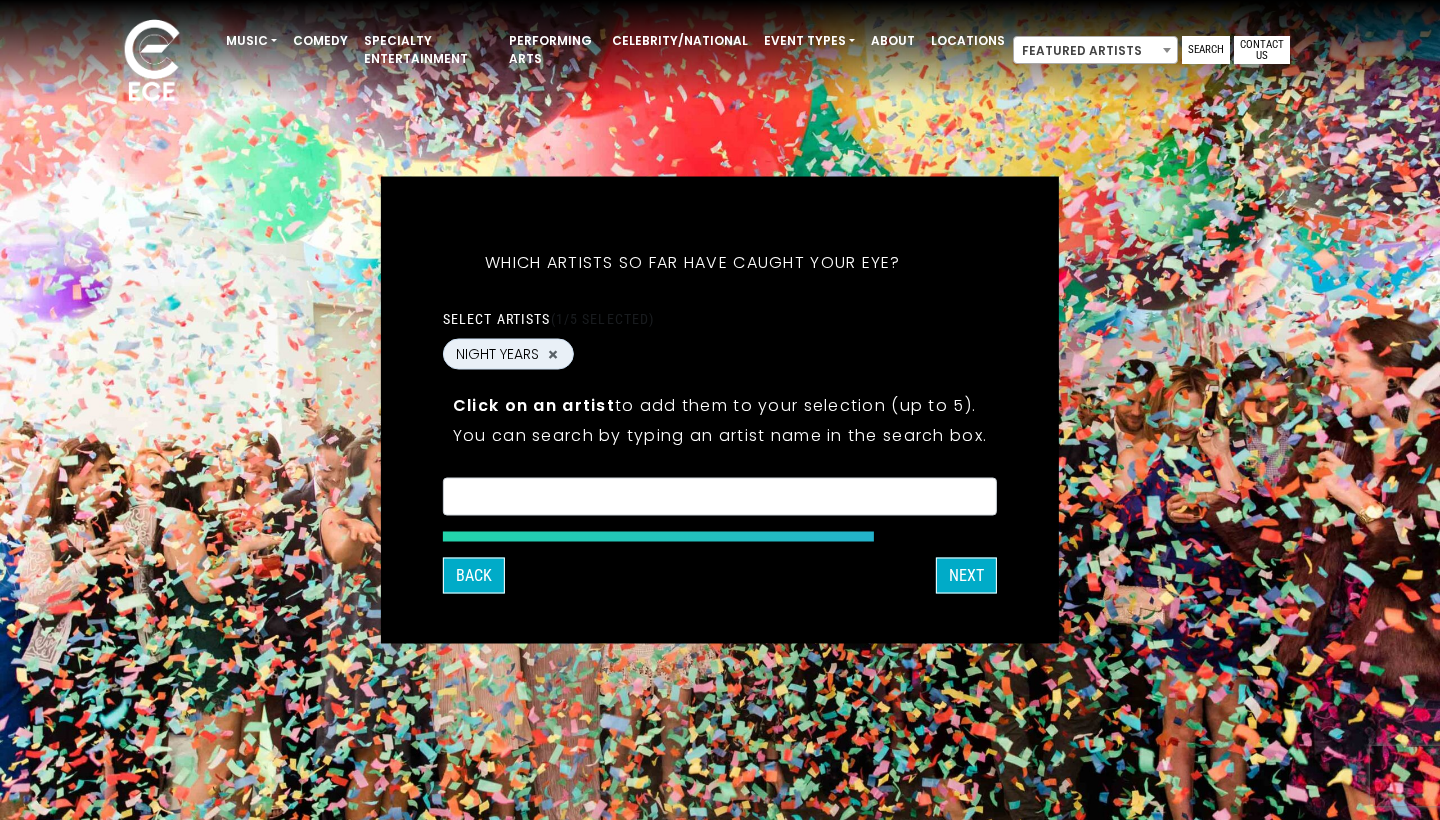 click on "×" at bounding box center (720, 497) 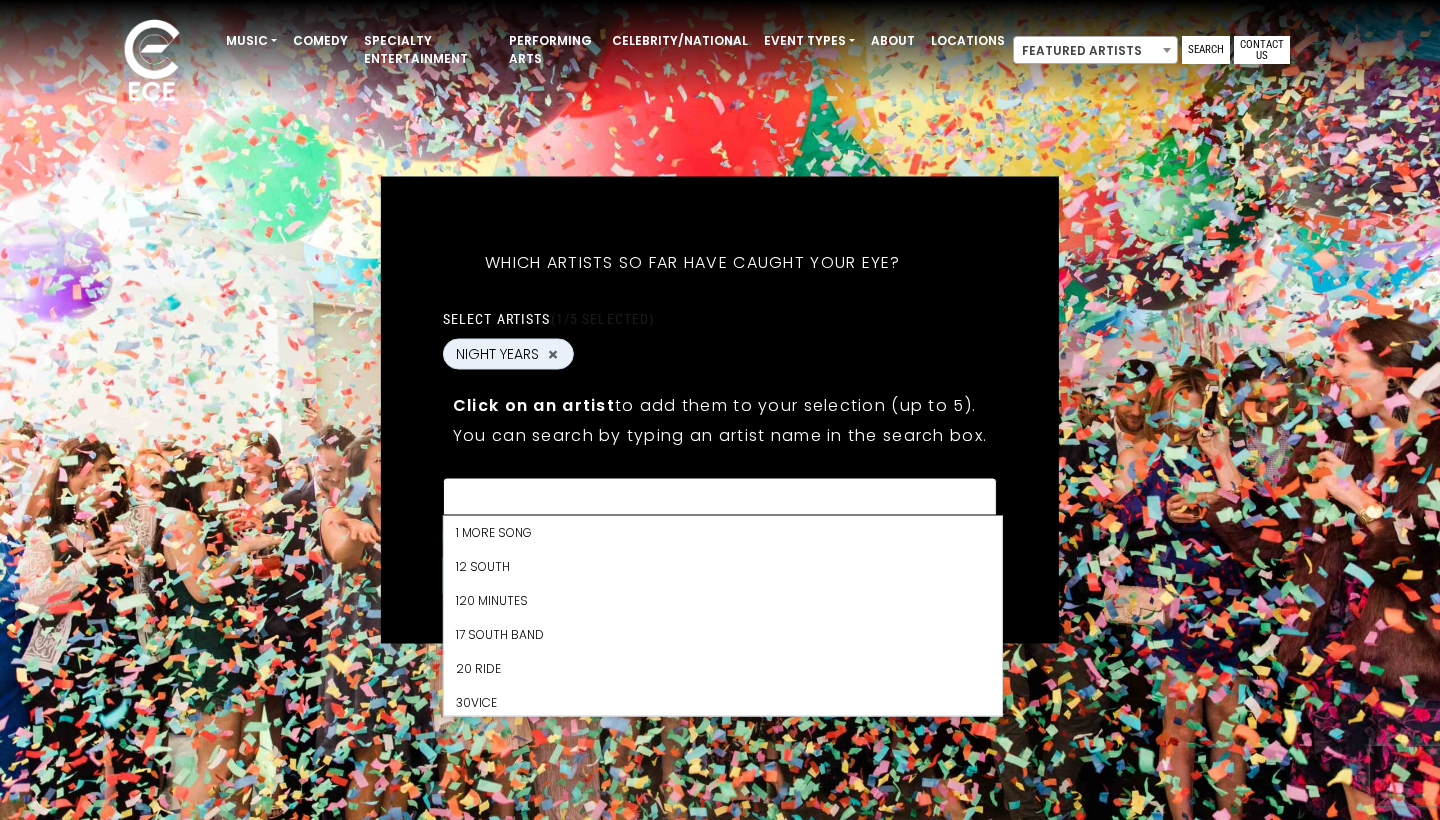 scroll, scrollTop: 3, scrollLeft: 0, axis: vertical 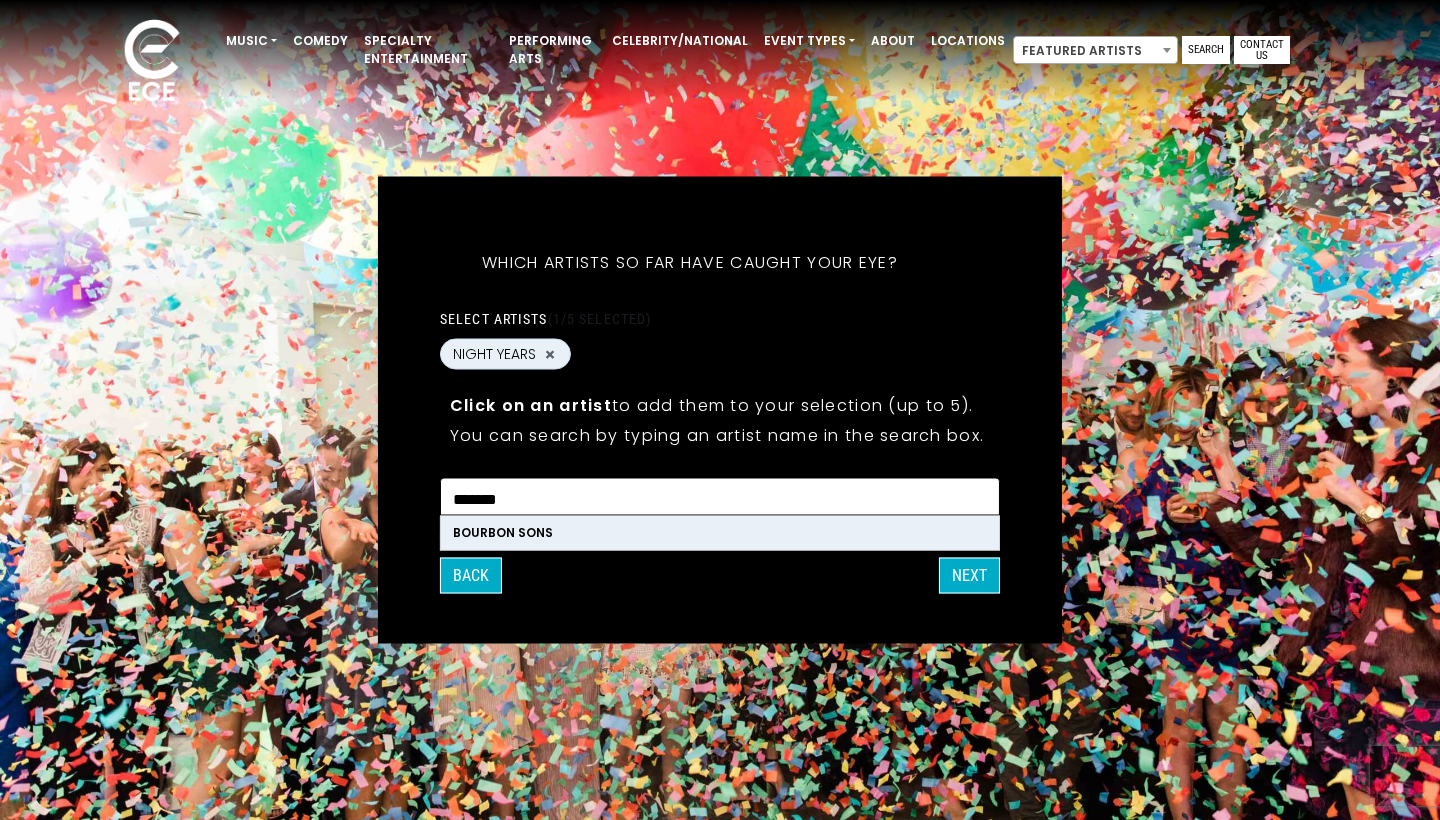 type on "*******" 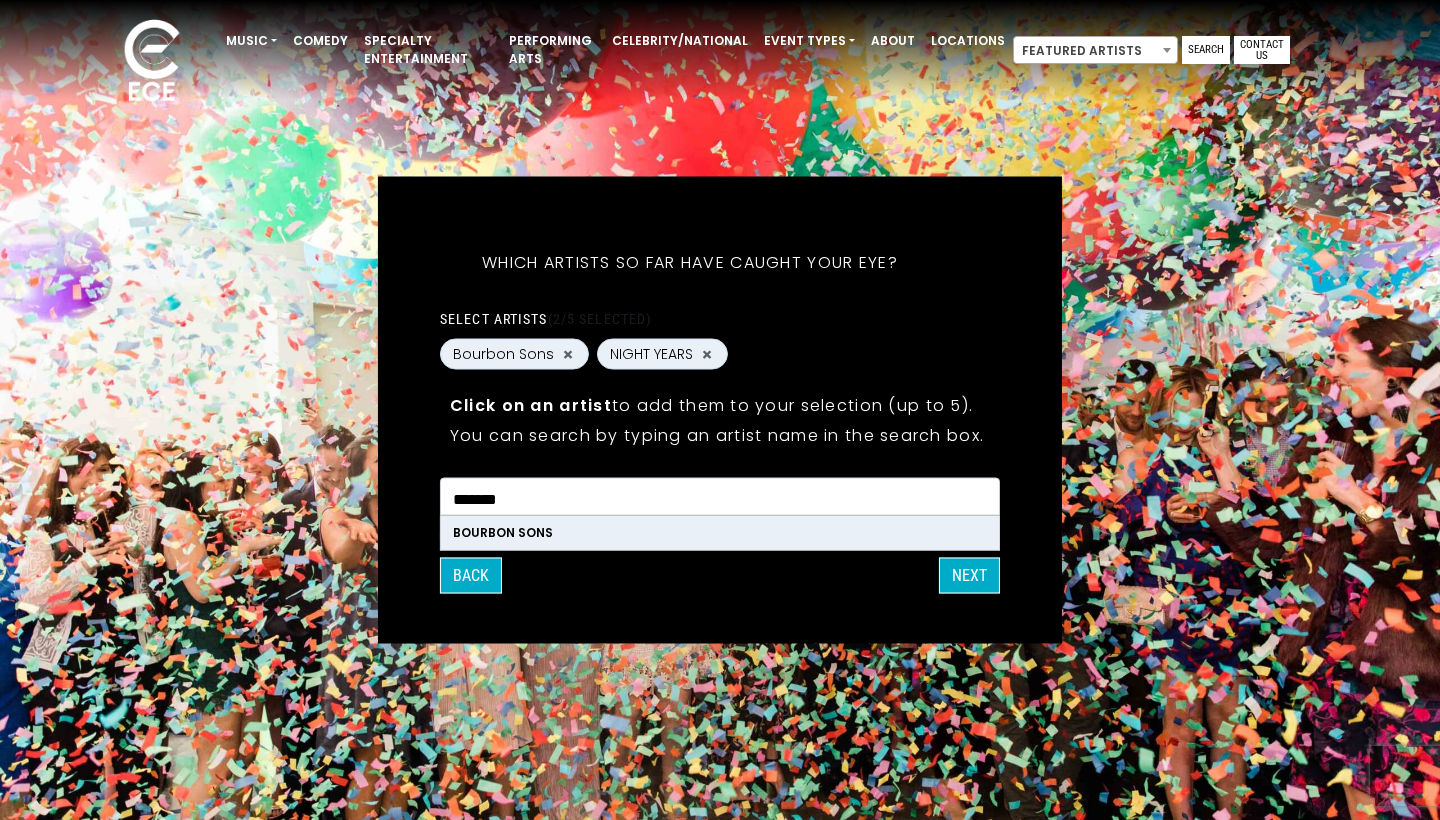 scroll, scrollTop: 2568, scrollLeft: 0, axis: vertical 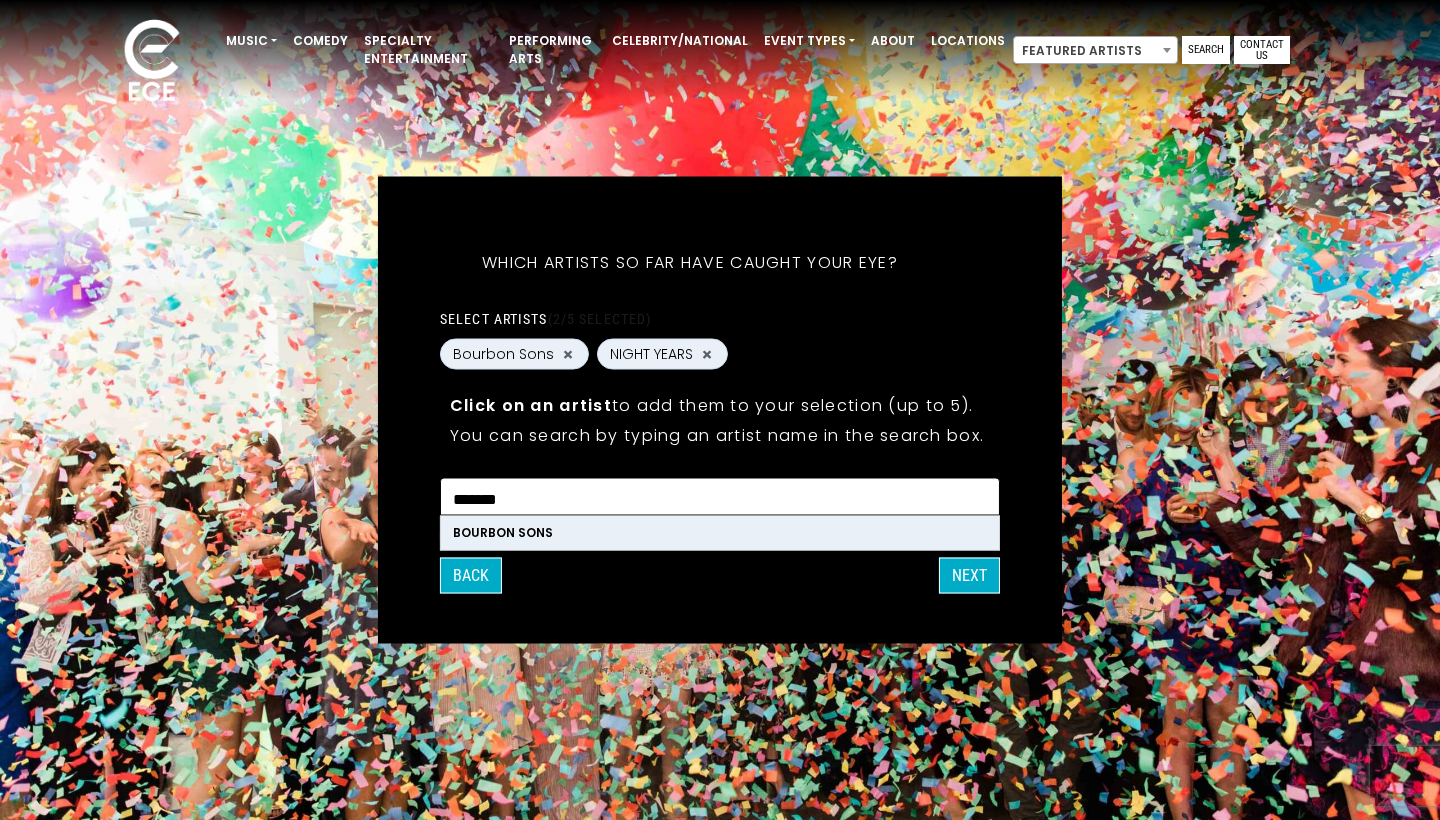 click on "*******" at bounding box center [720, 500] 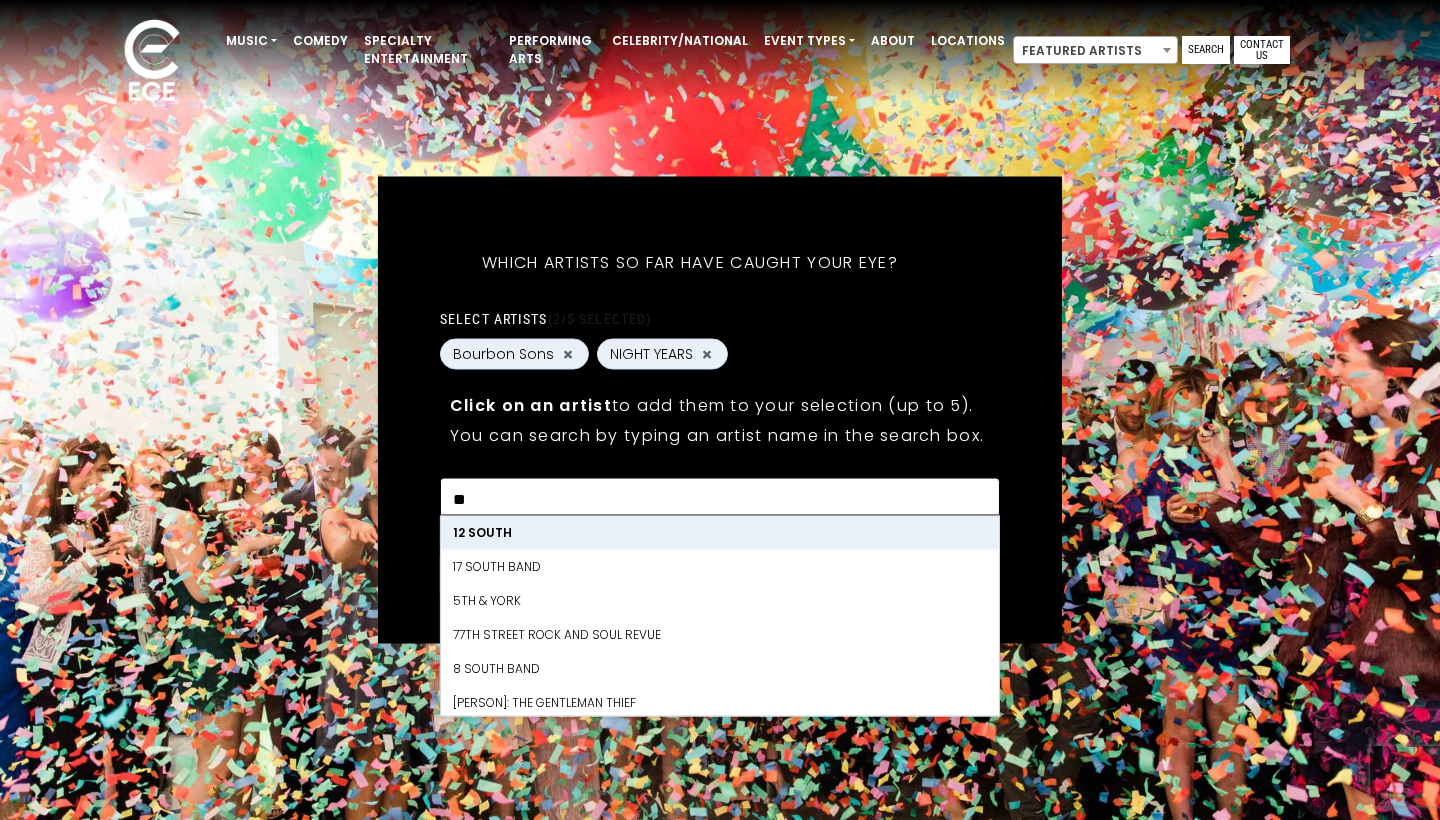 scroll, scrollTop: 0, scrollLeft: 0, axis: both 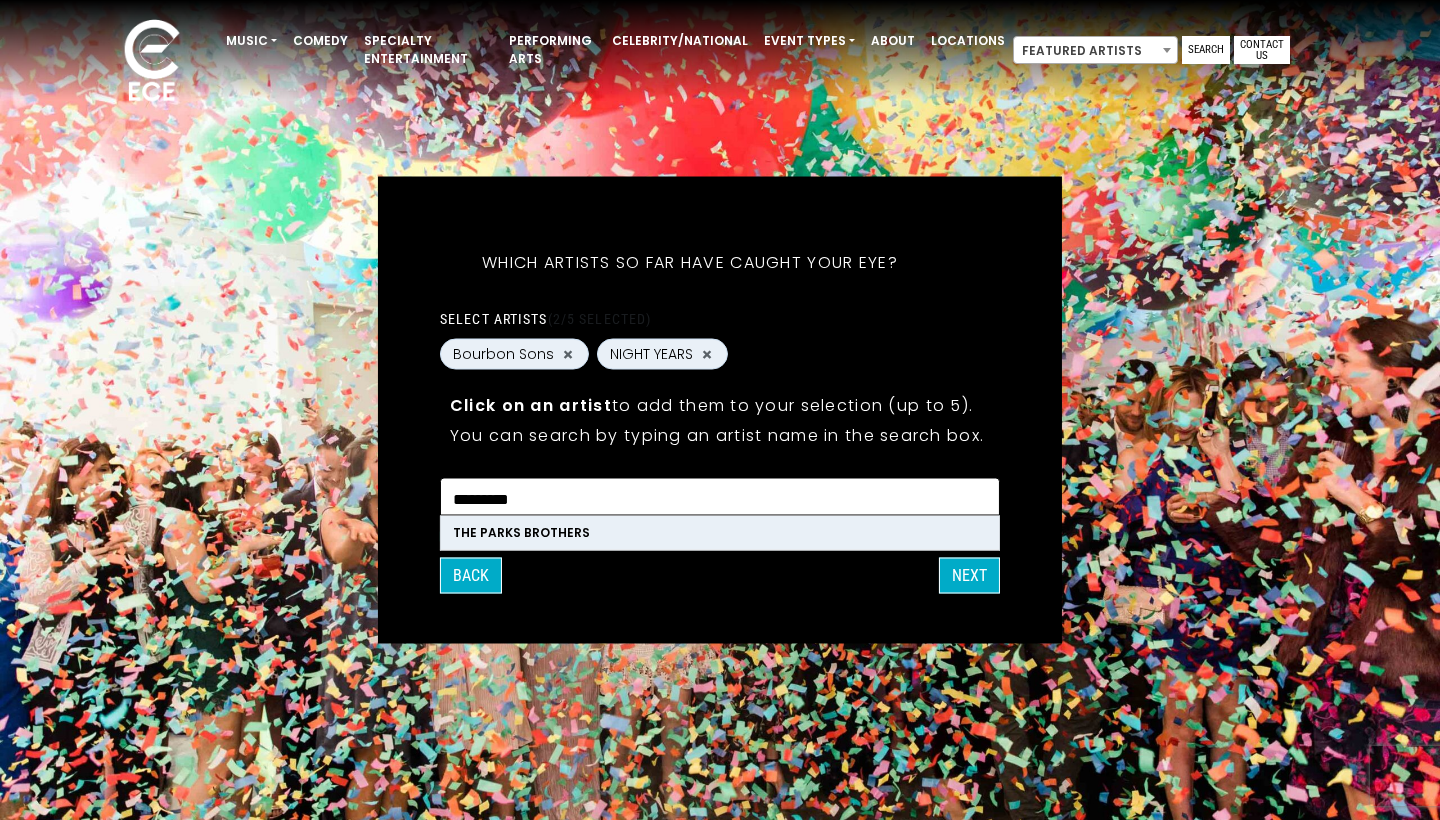 click on "THE PARKS BROTHERS" at bounding box center [720, 533] 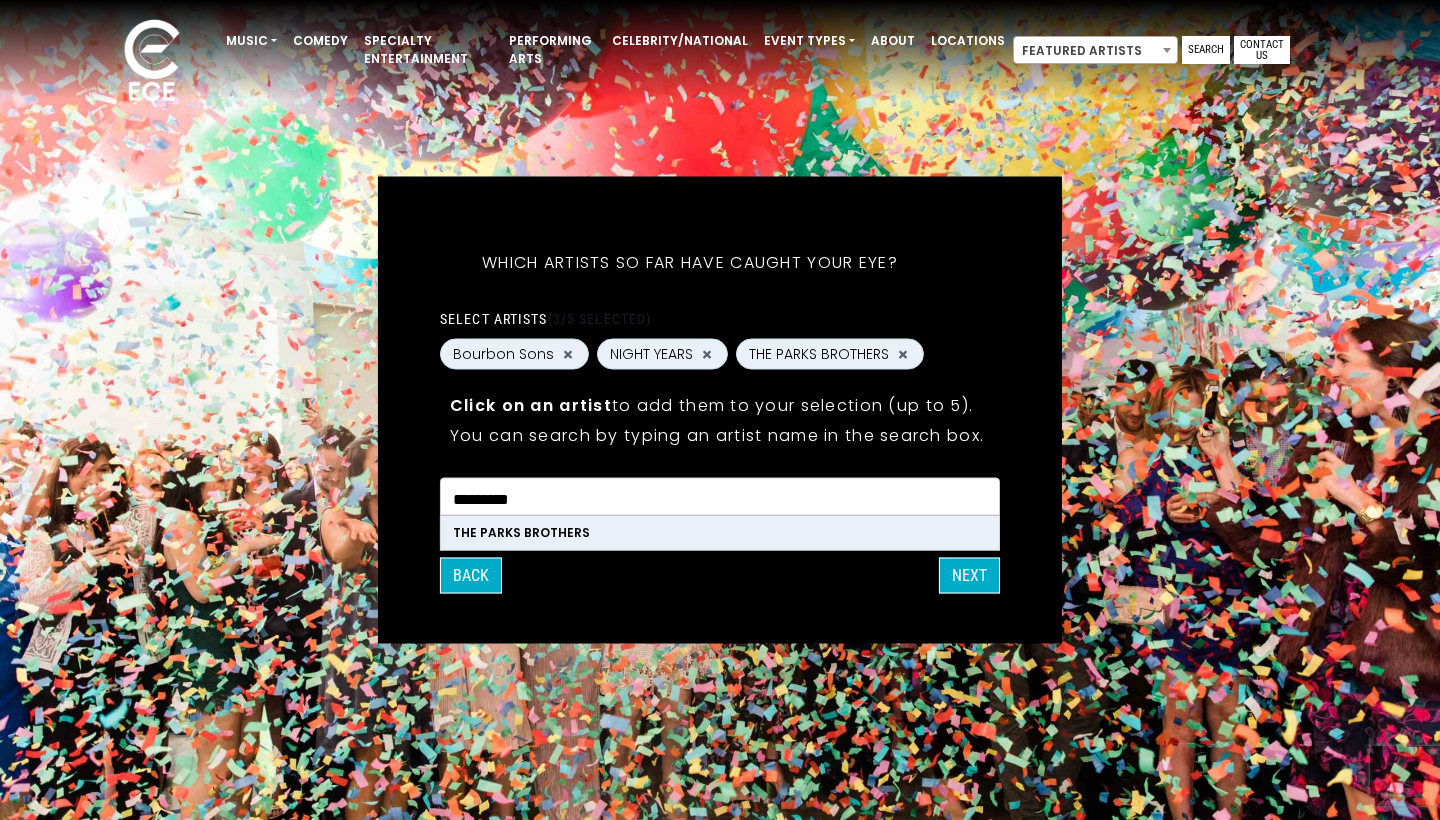 click on "*********" at bounding box center [720, 496] 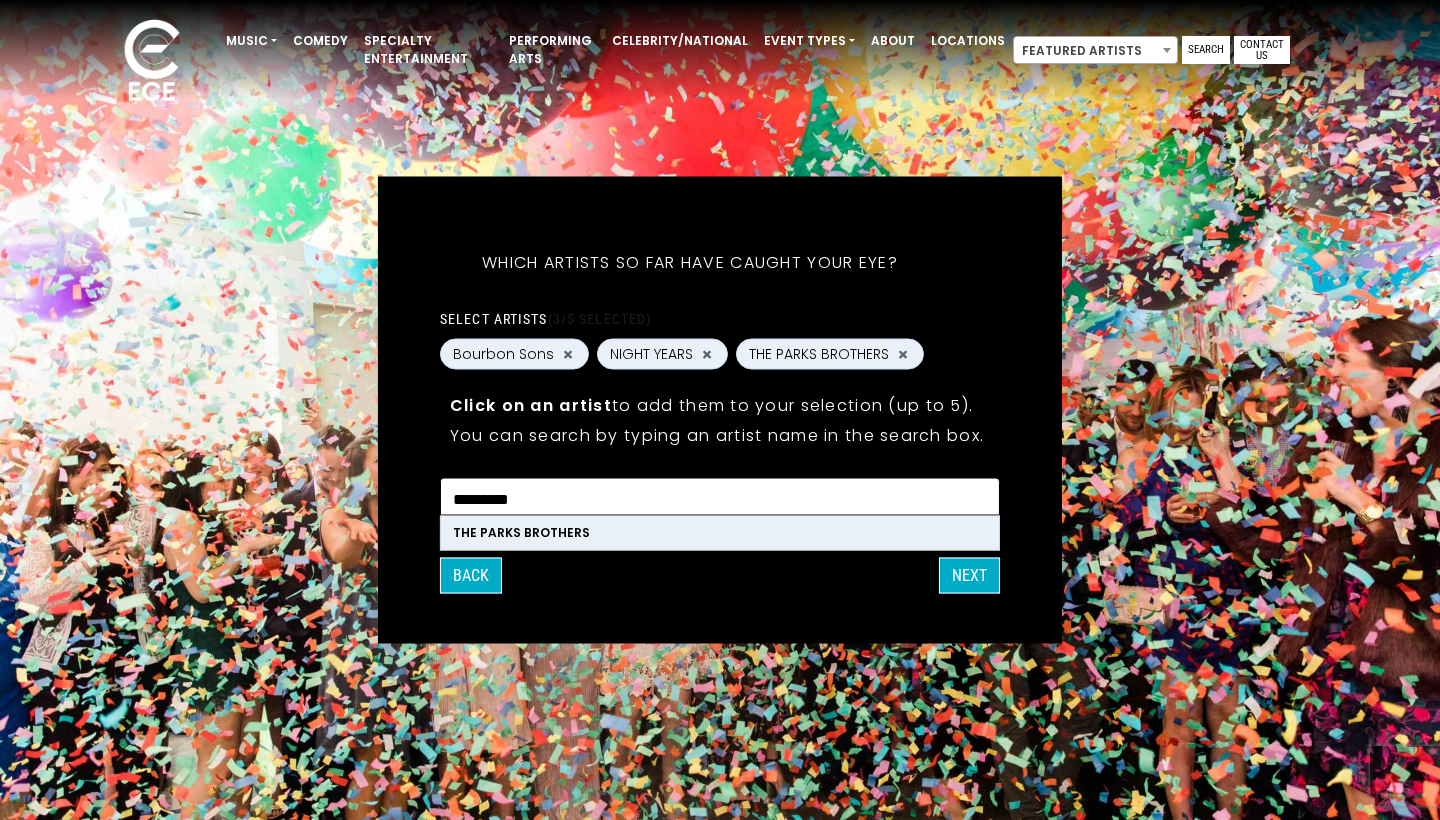click on "*********" at bounding box center [720, 496] 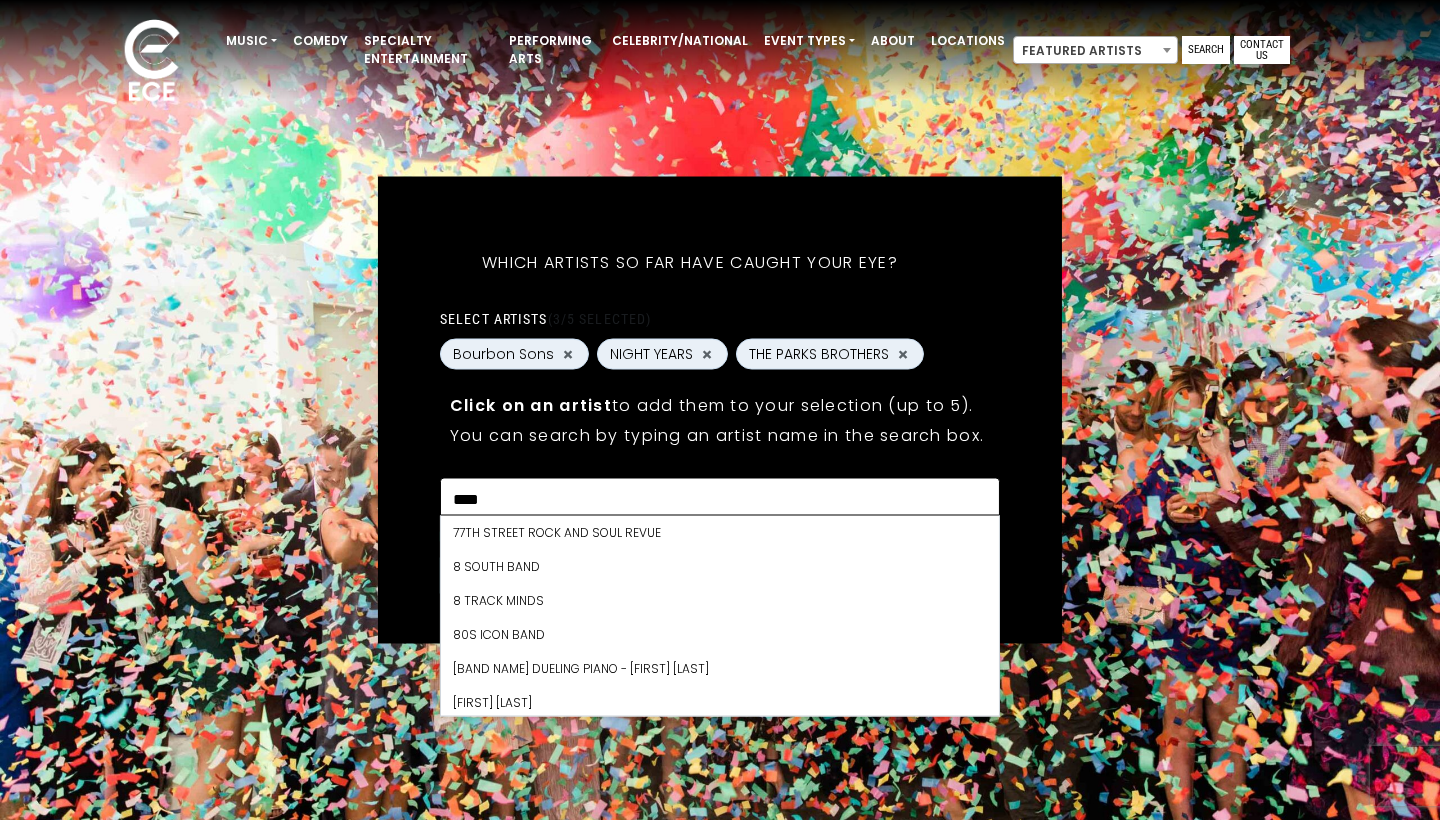 scroll, scrollTop: 0, scrollLeft: 0, axis: both 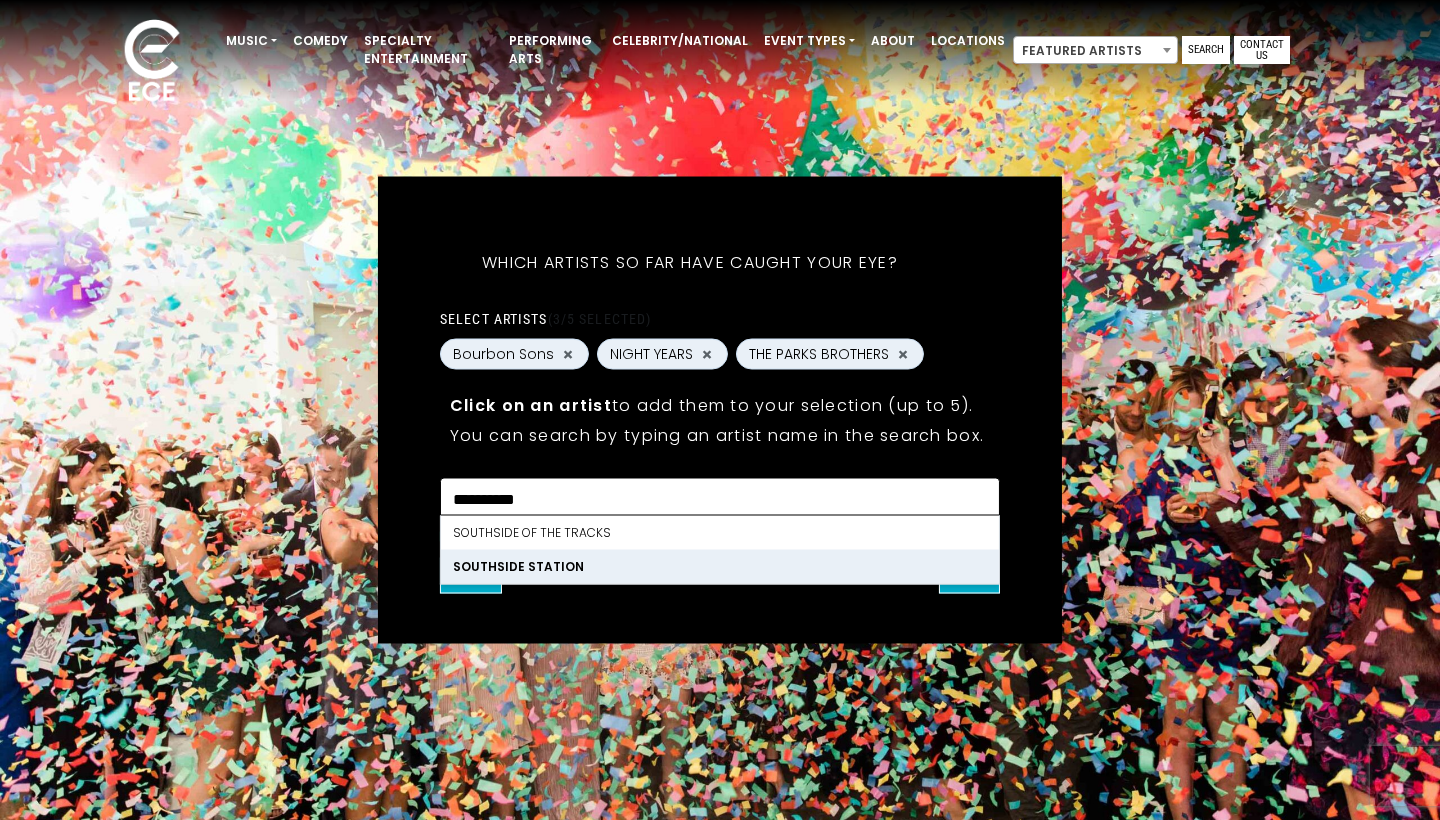 type on "*********" 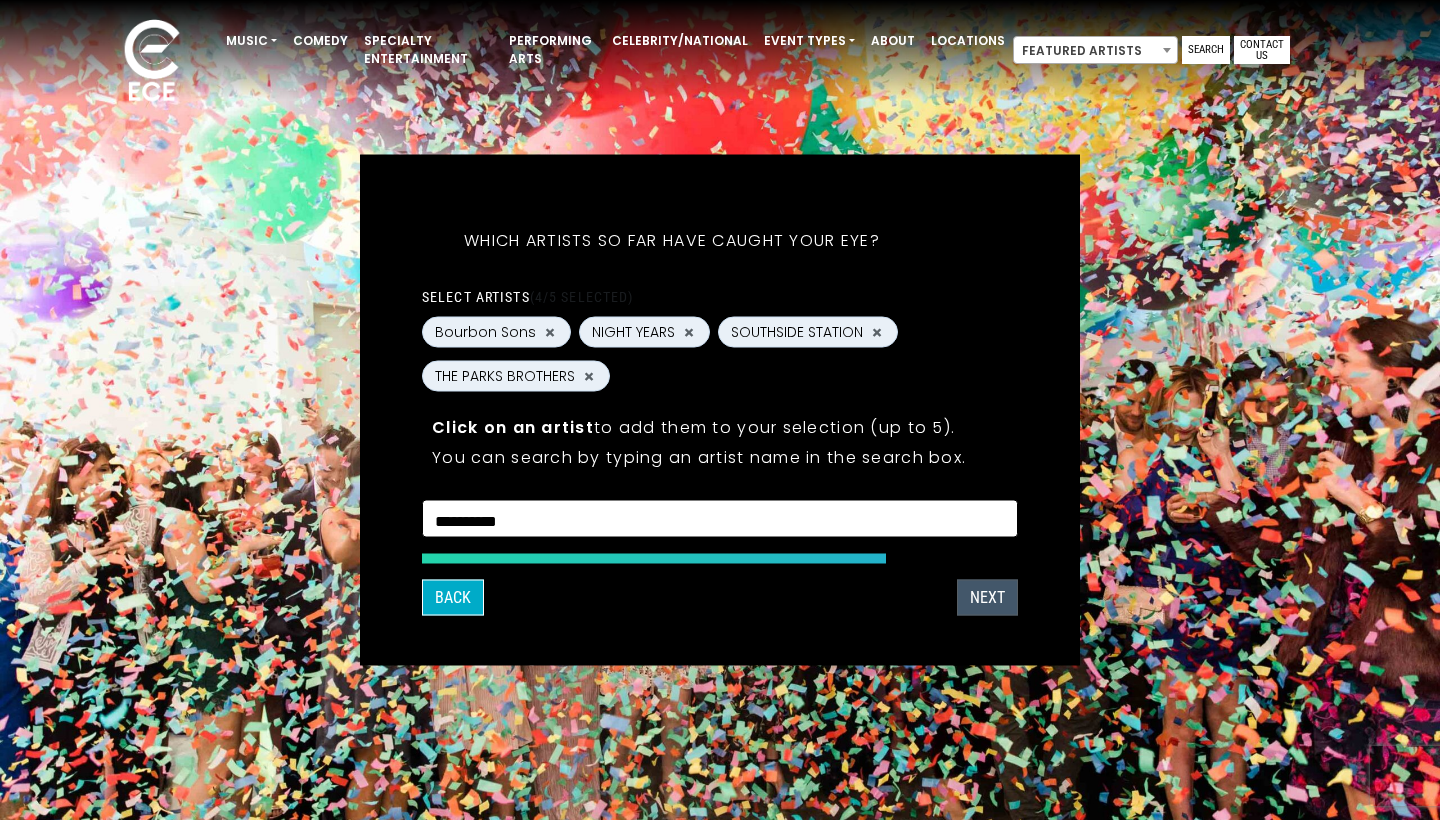type 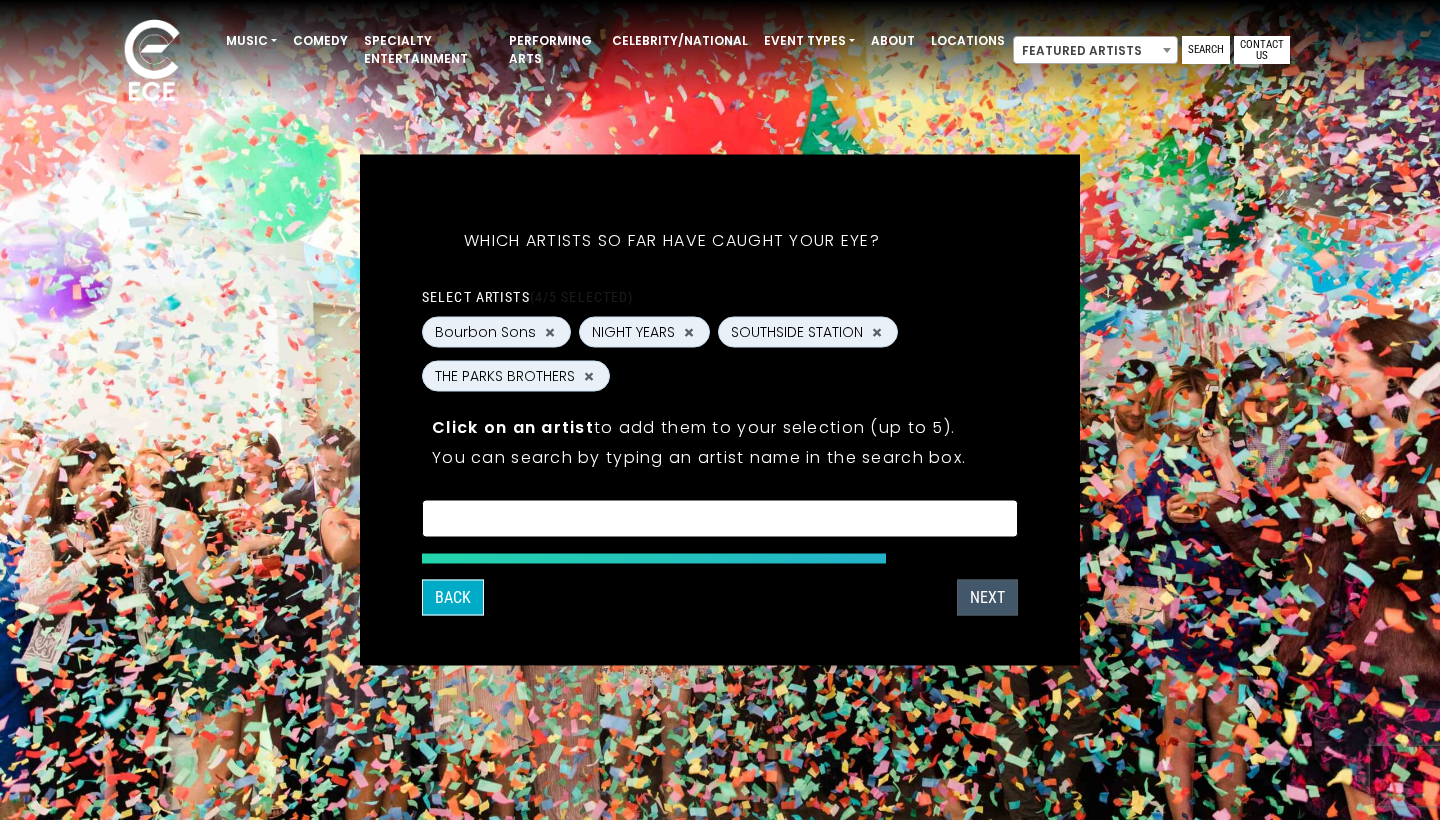 click on "NEXT" at bounding box center [987, 598] 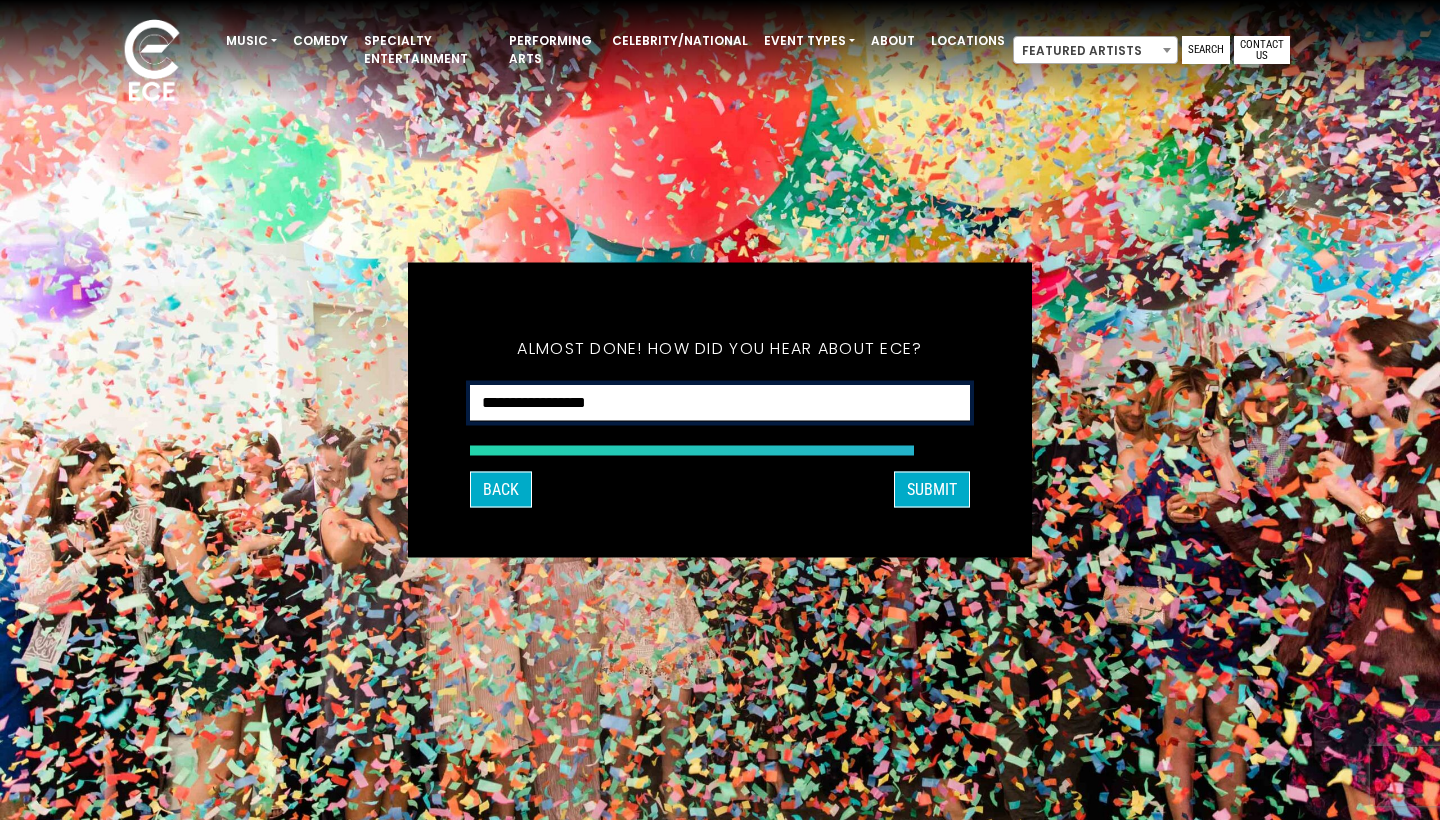 select on "**********" 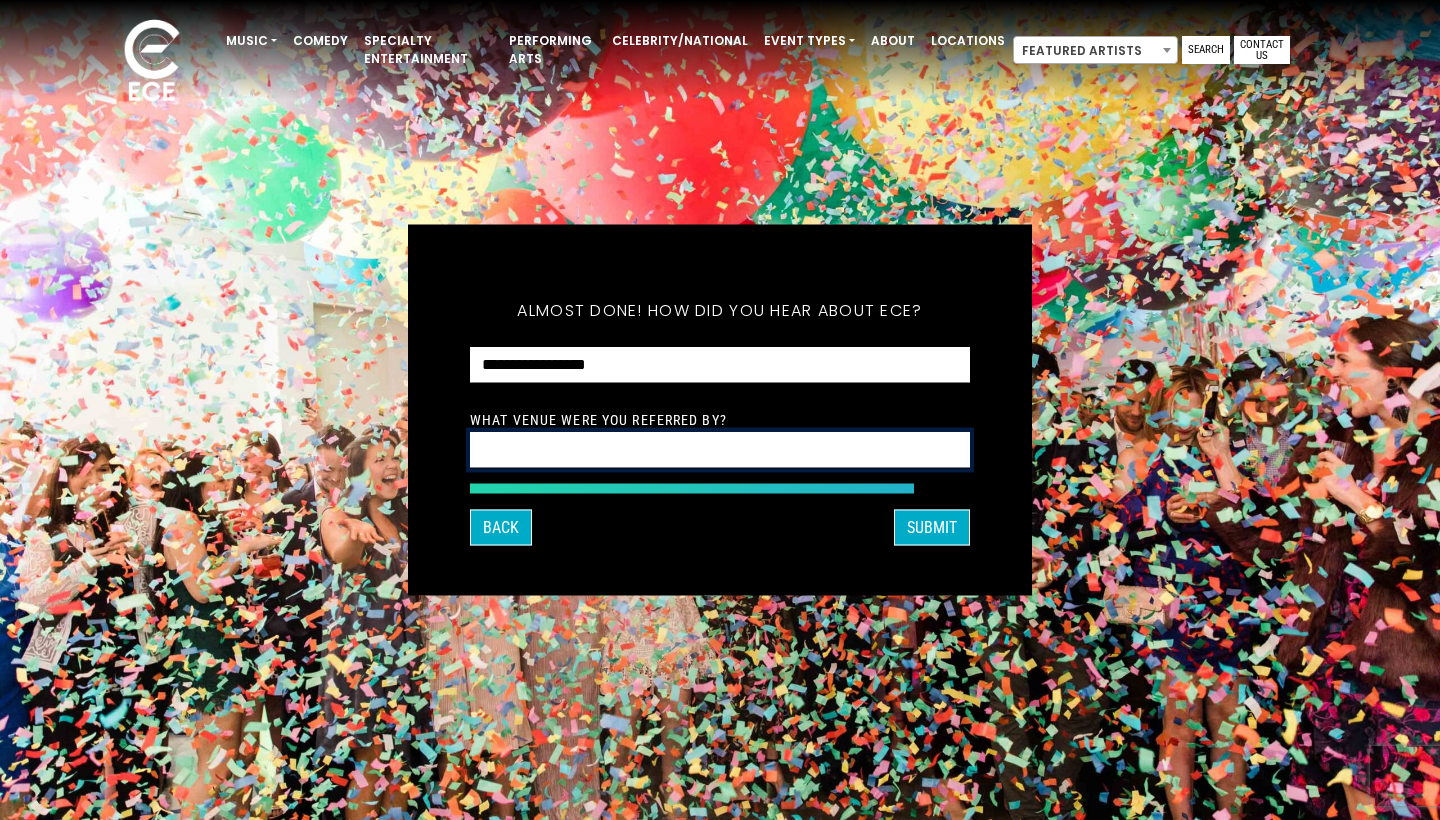 click at bounding box center (720, 450) 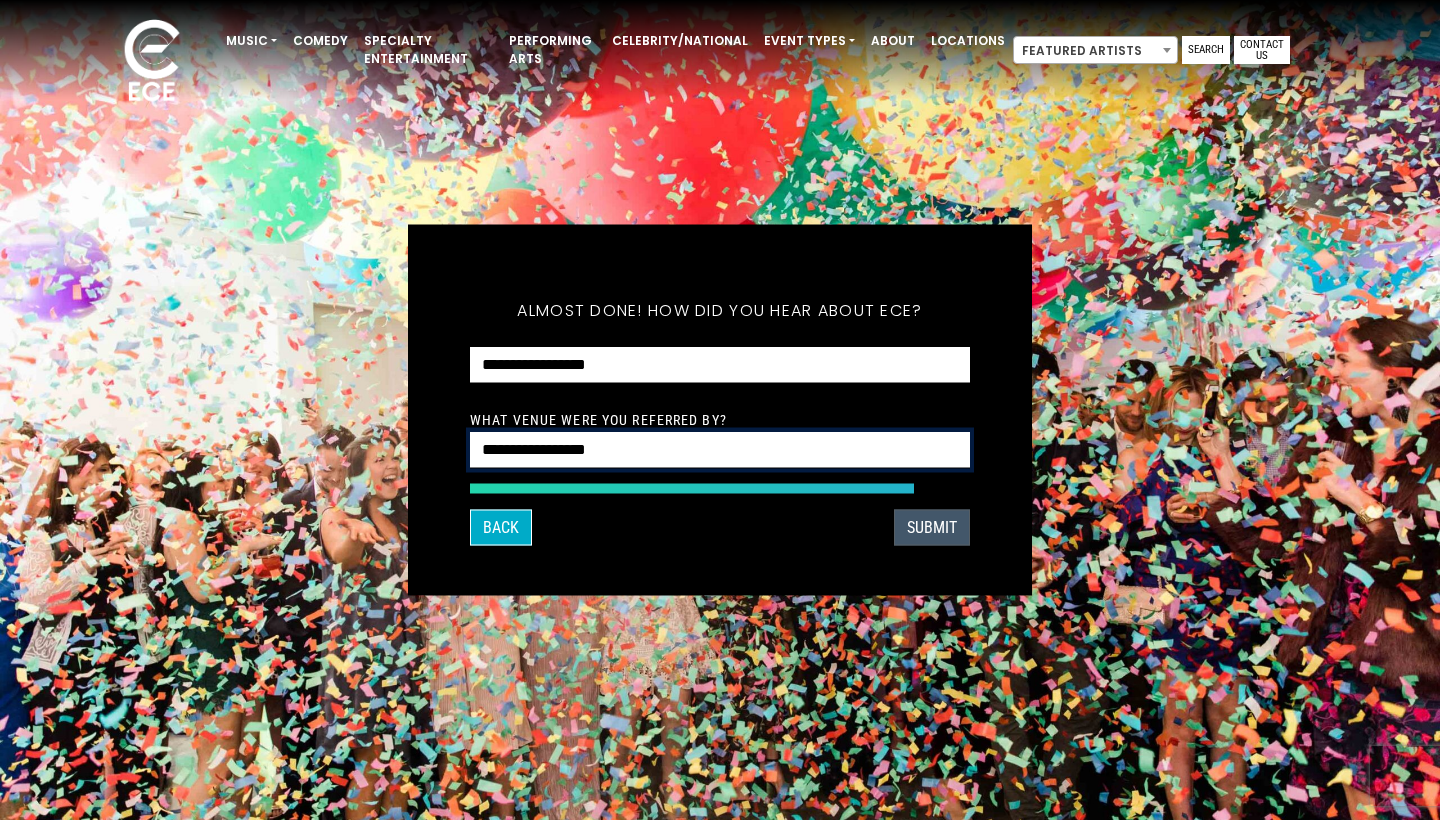type on "**********" 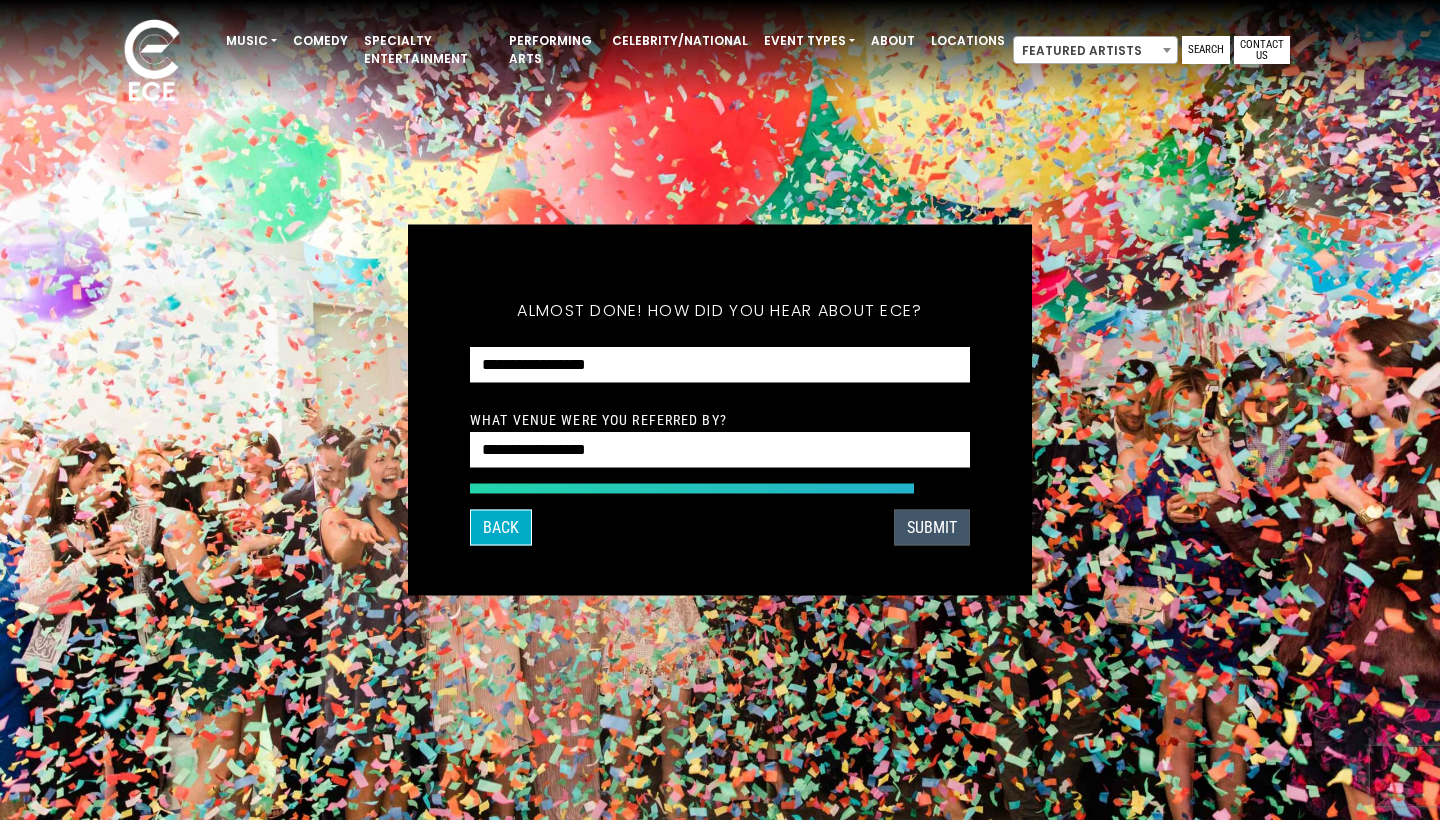 click on "SUBMIT" at bounding box center [932, 528] 